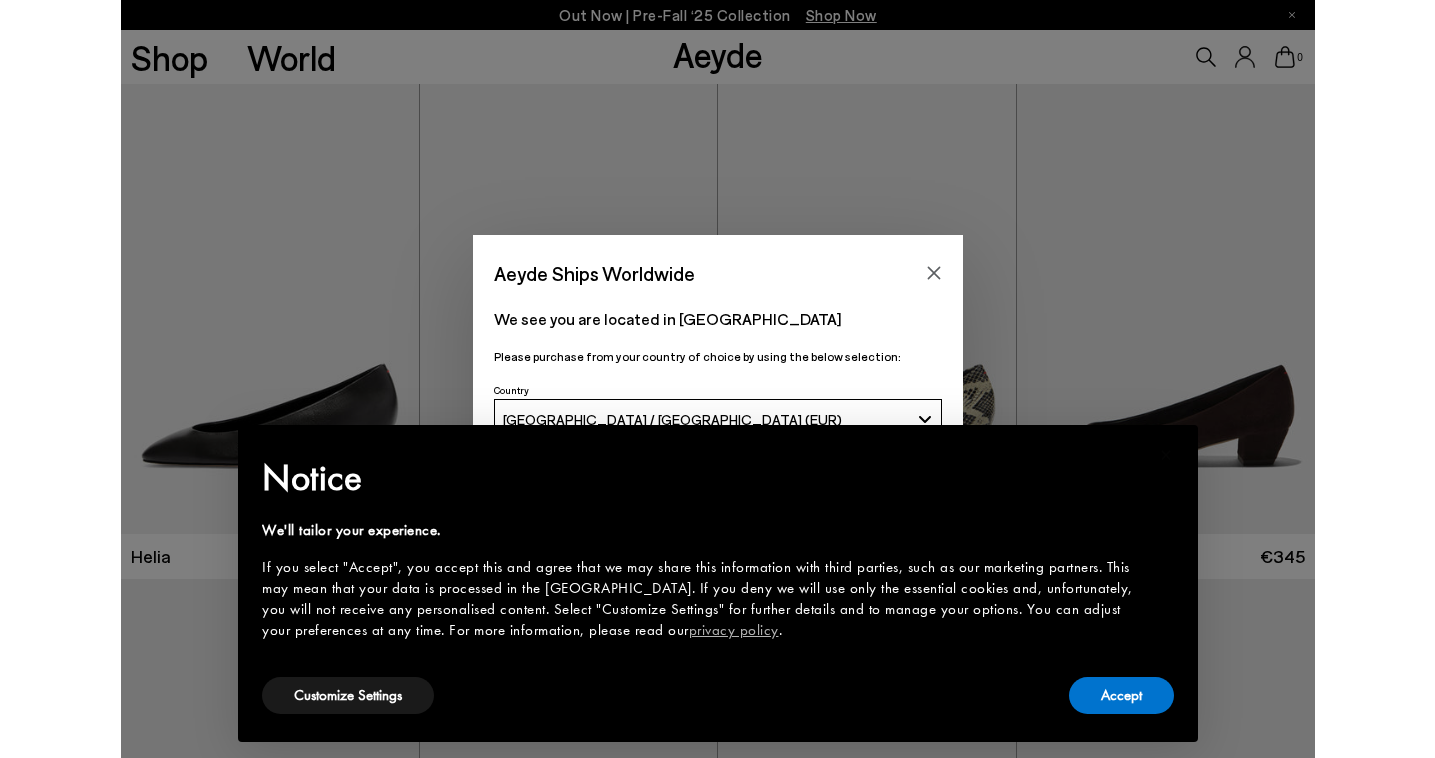 scroll, scrollTop: 0, scrollLeft: 0, axis: both 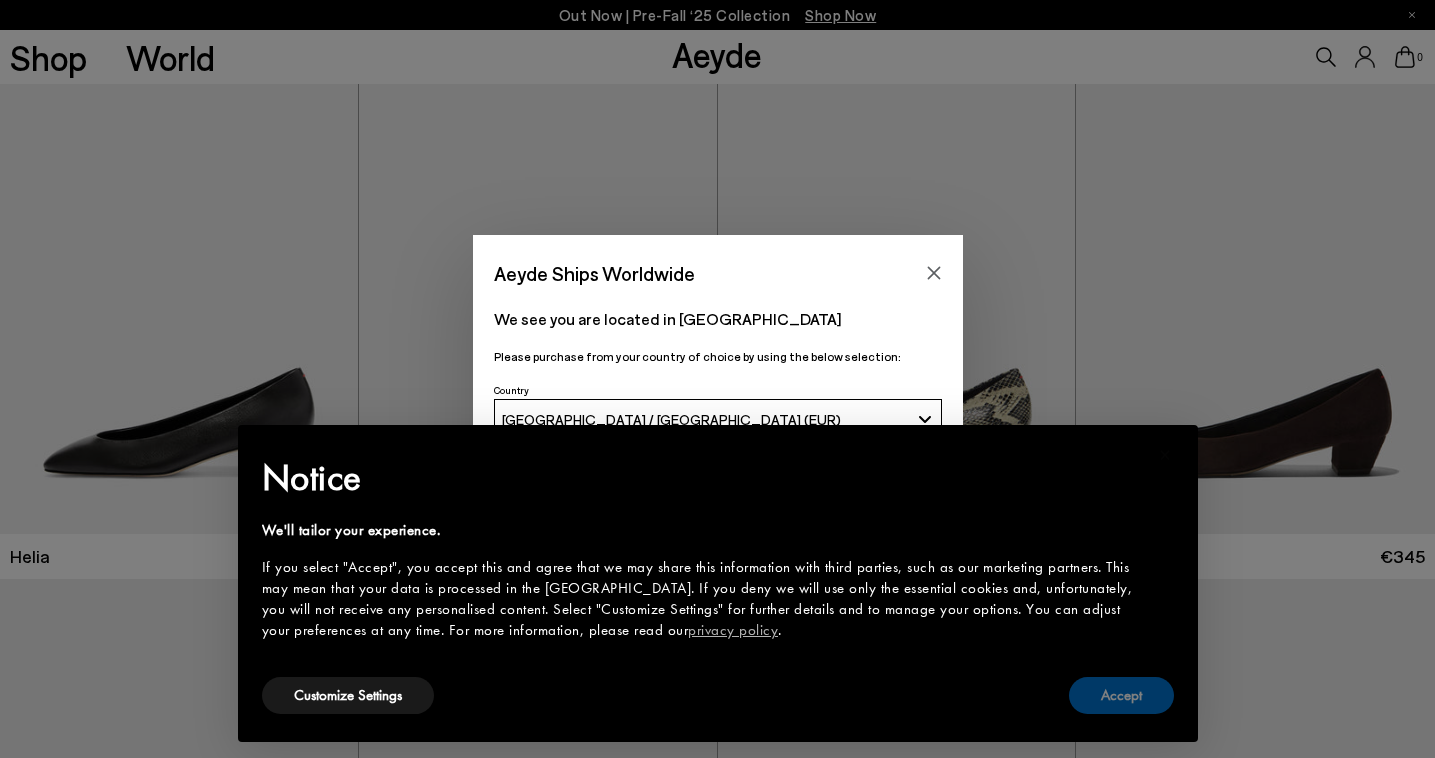 click on "Accept" at bounding box center (1121, 695) 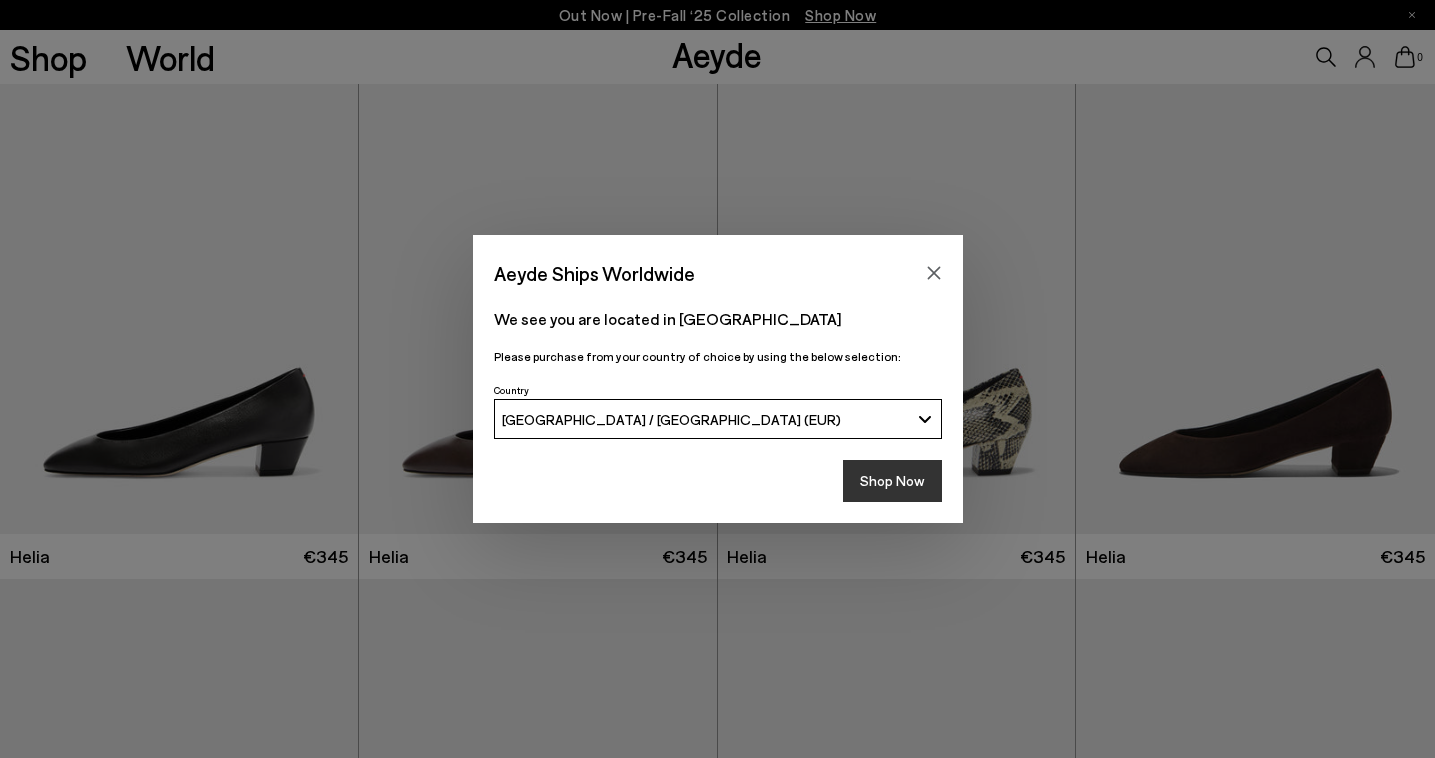 click on "Shop Now" at bounding box center [892, 481] 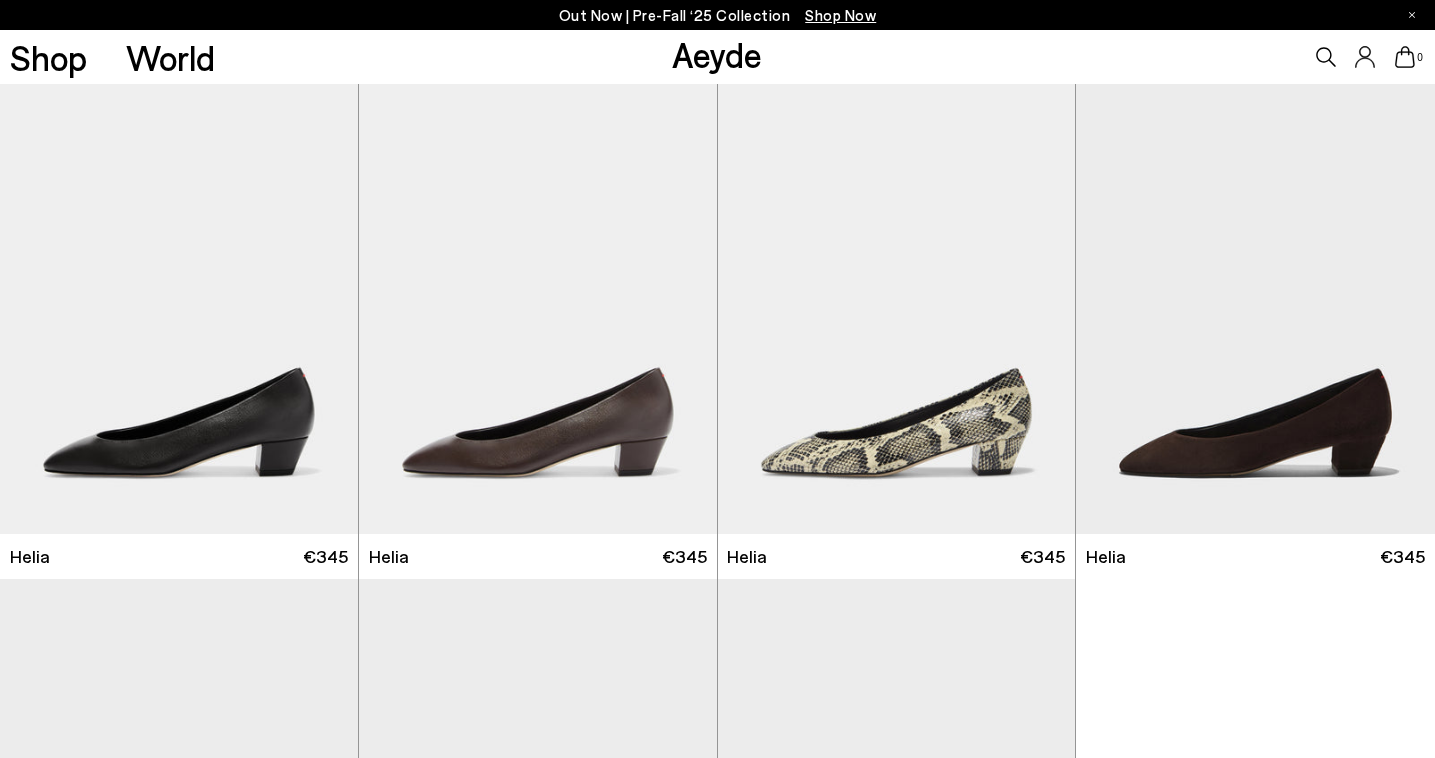 scroll, scrollTop: 0, scrollLeft: 0, axis: both 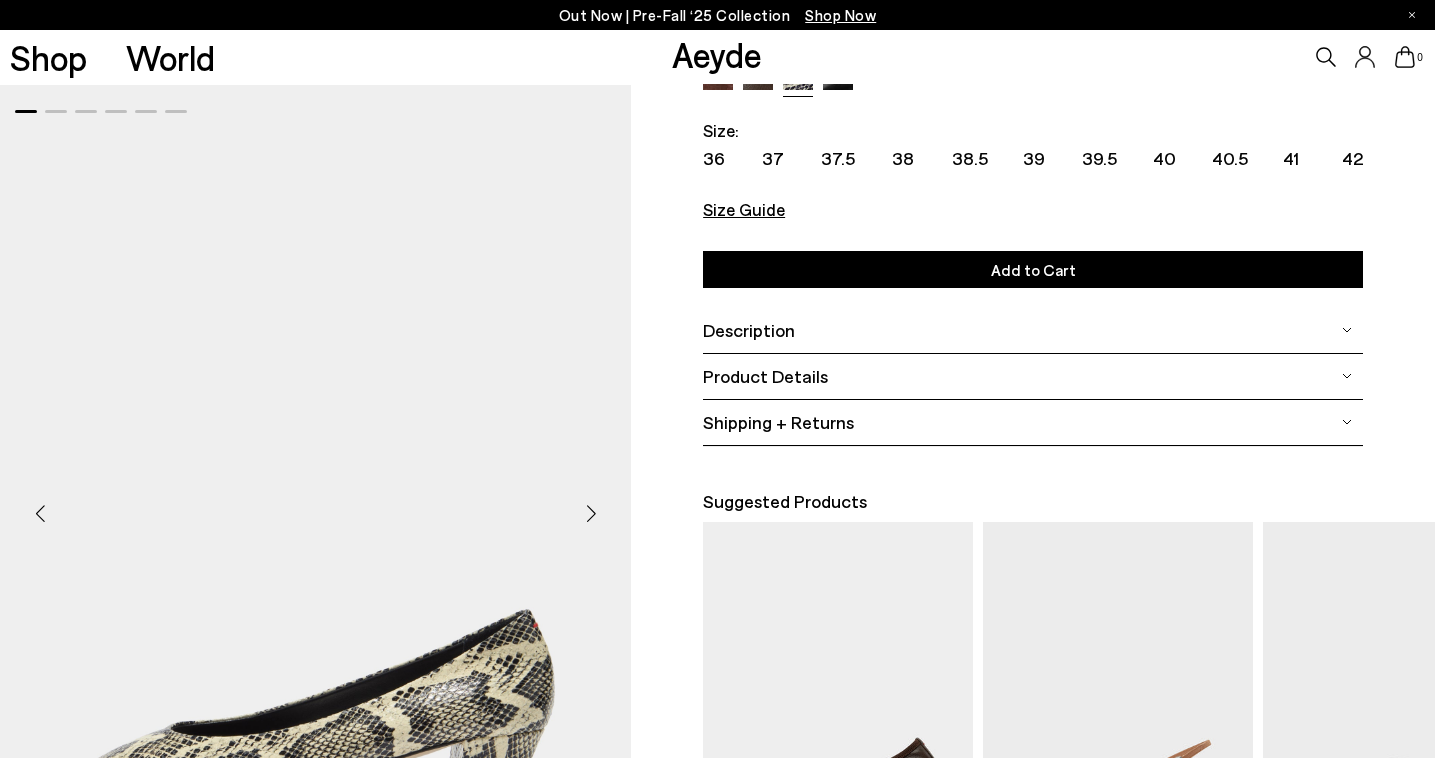 click at bounding box center (591, 514) 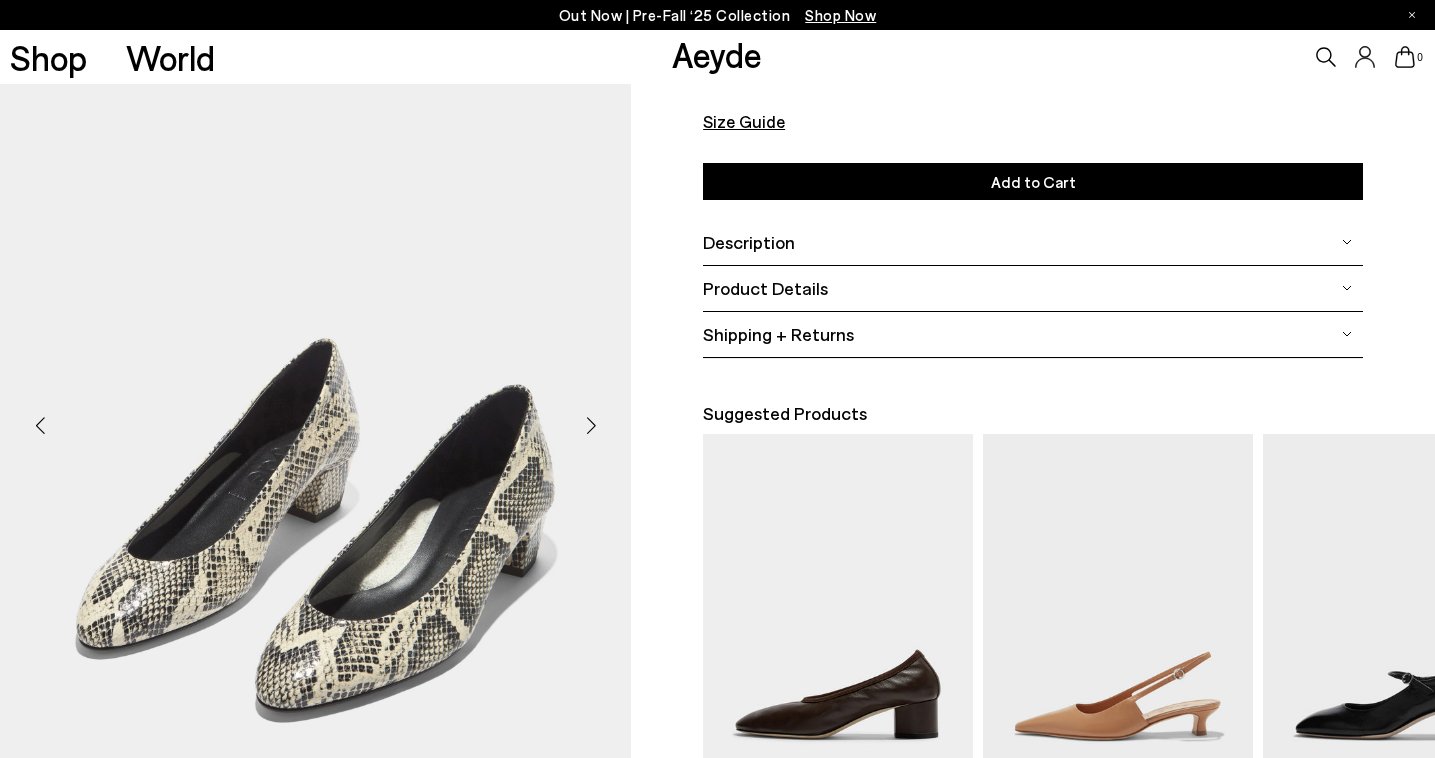 scroll, scrollTop: 265, scrollLeft: 3, axis: both 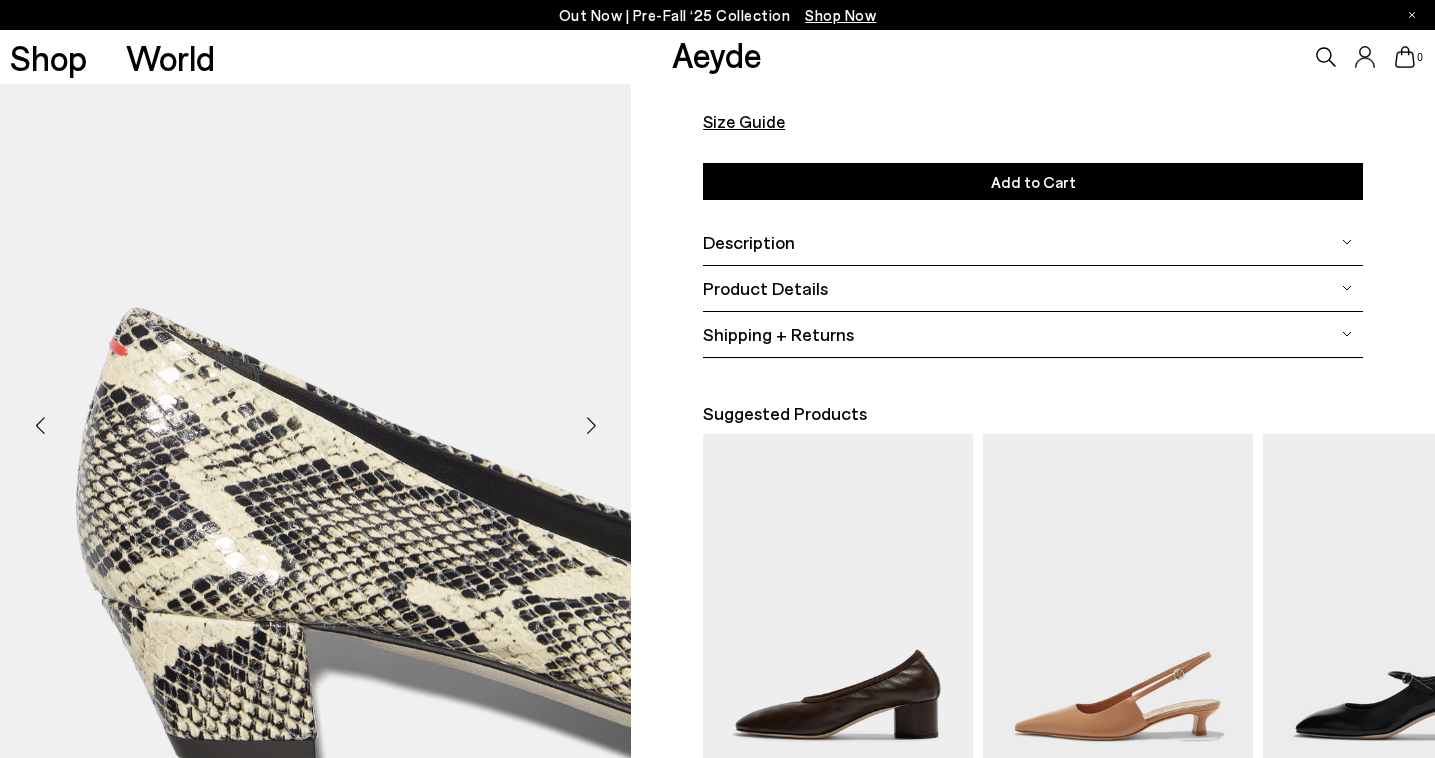 click at bounding box center [591, 426] 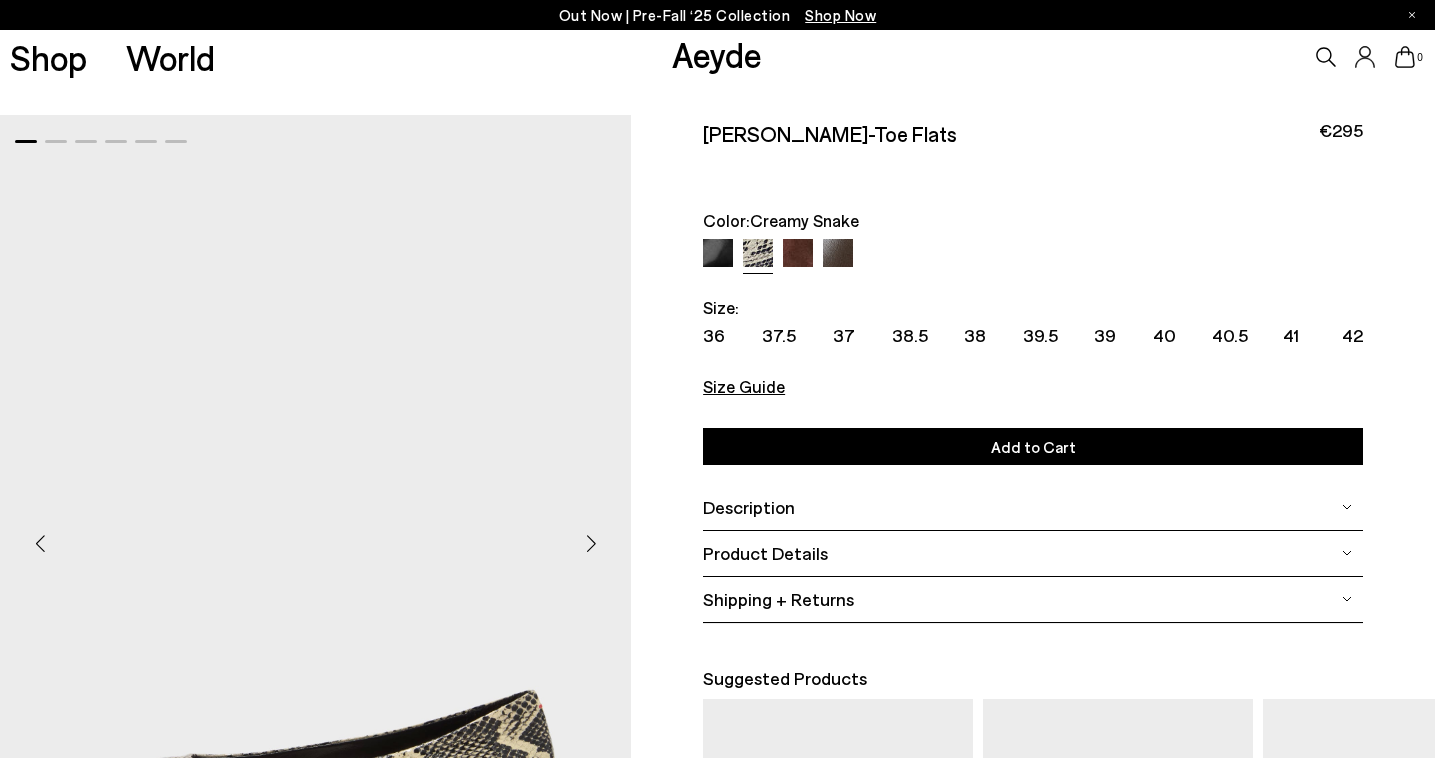 scroll, scrollTop: 127, scrollLeft: 0, axis: vertical 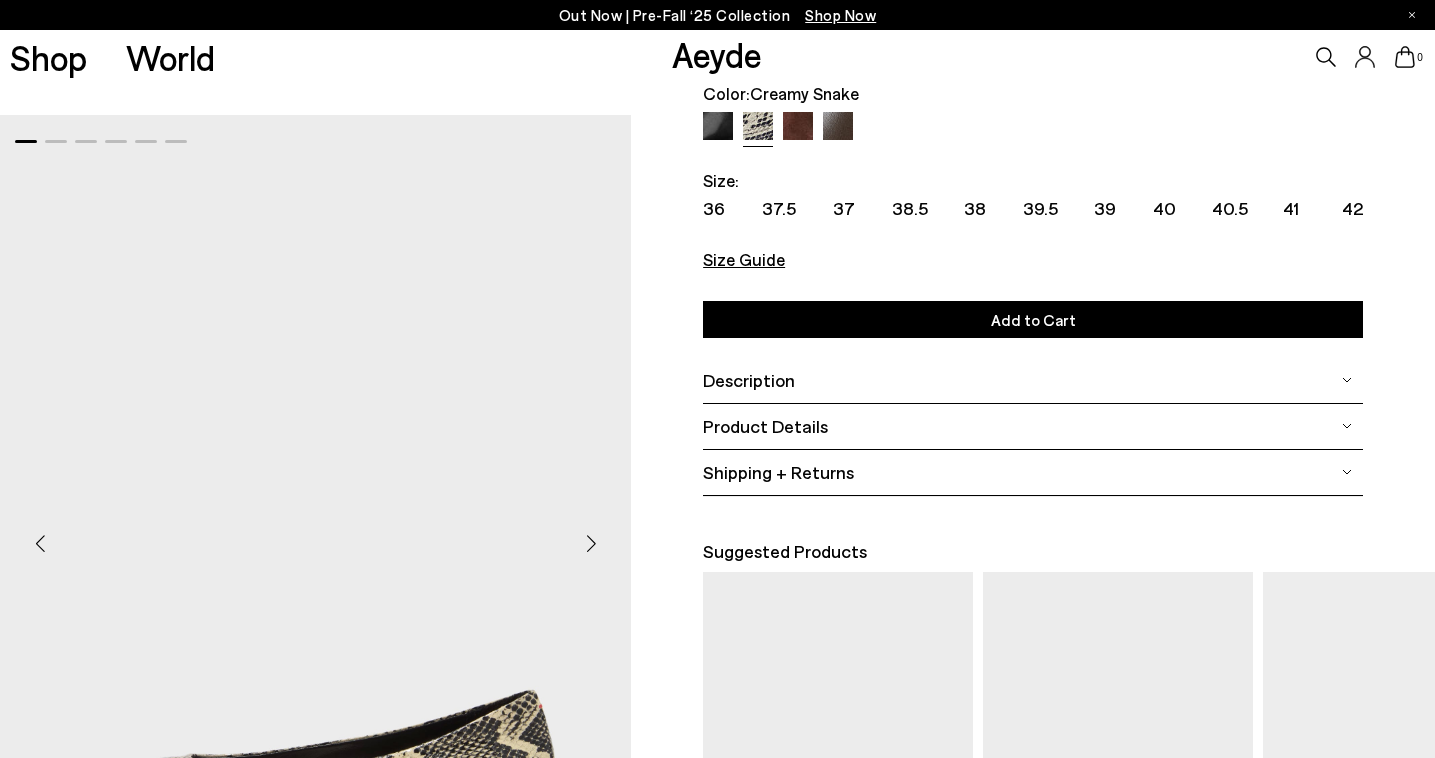 click at bounding box center [591, 544] 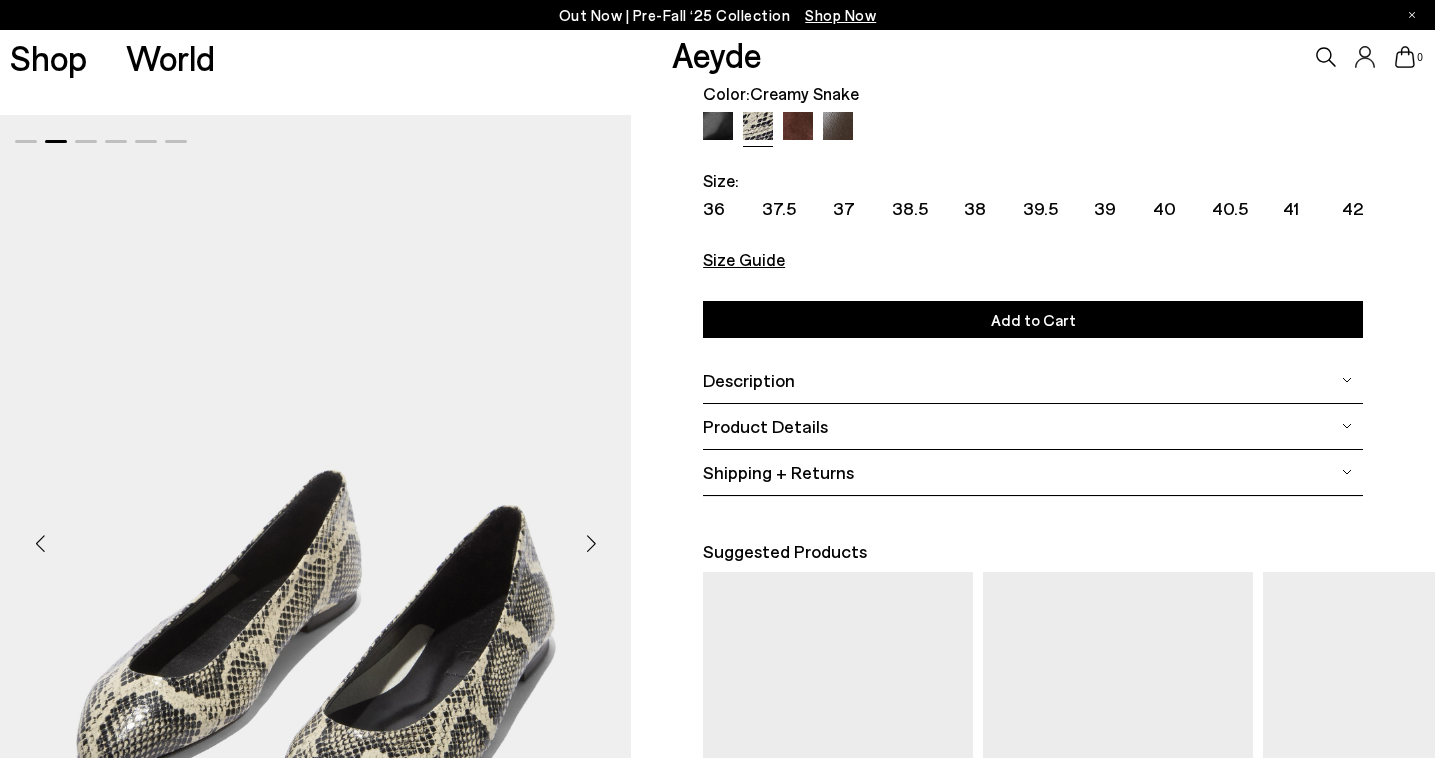click at bounding box center (591, 544) 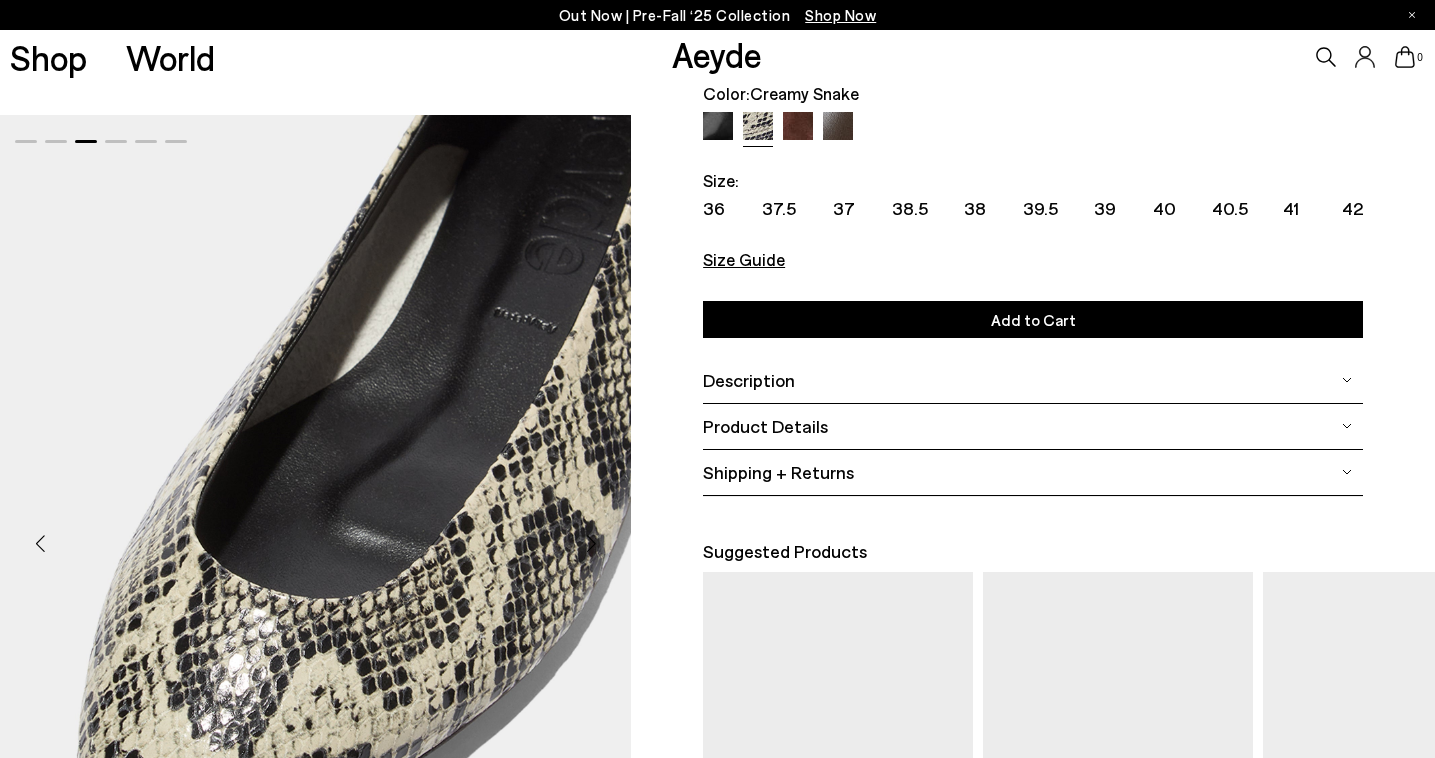 click at bounding box center [591, 544] 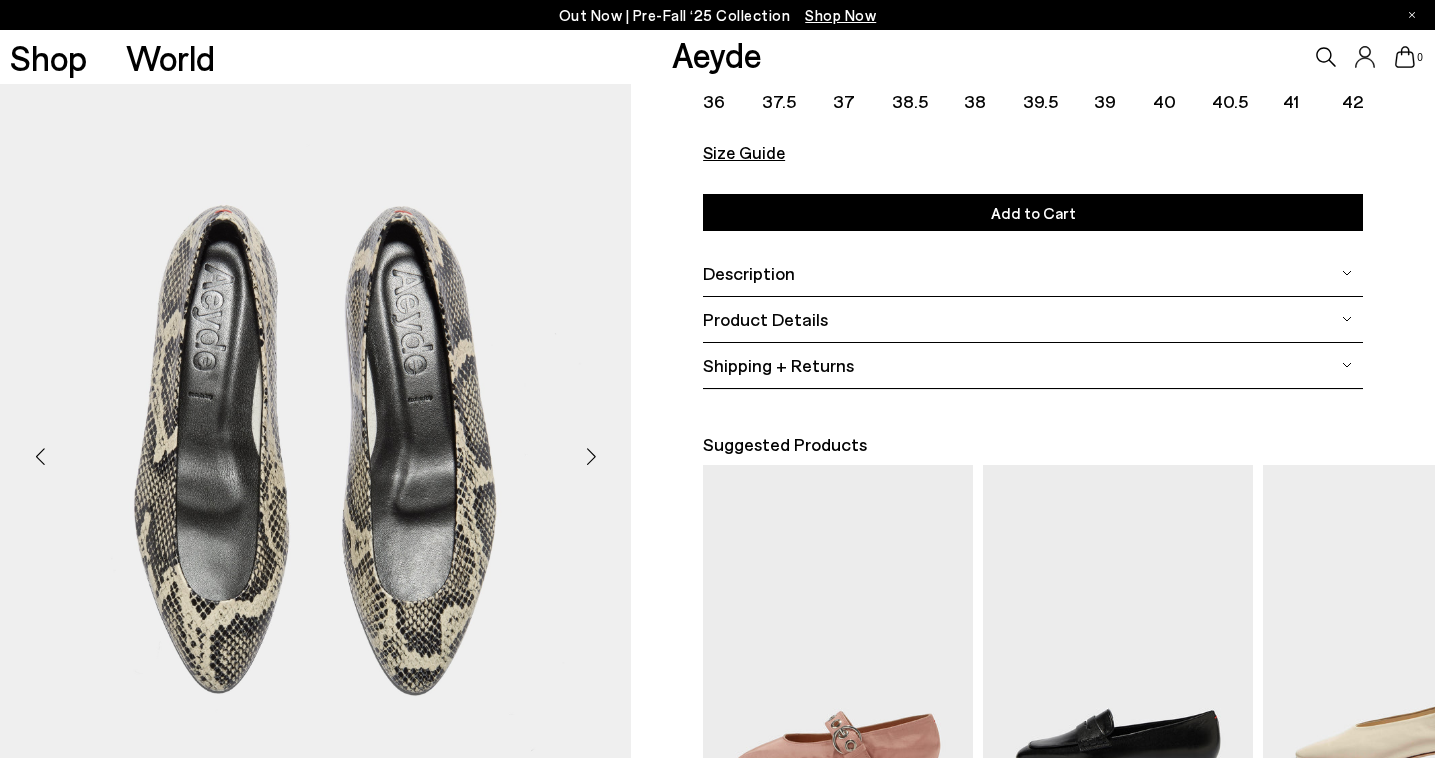 scroll, scrollTop: 234, scrollLeft: 1, axis: both 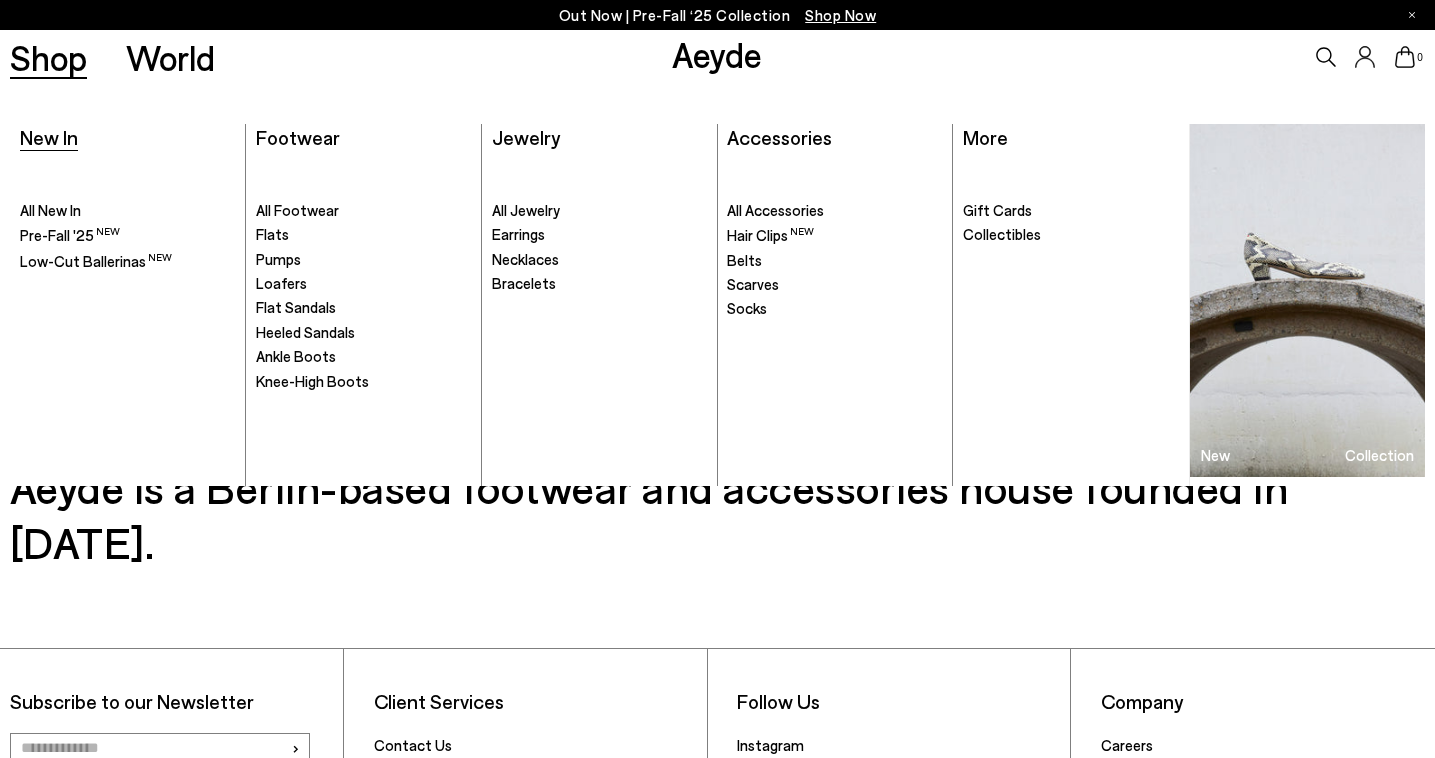 click on "New In" at bounding box center (49, 137) 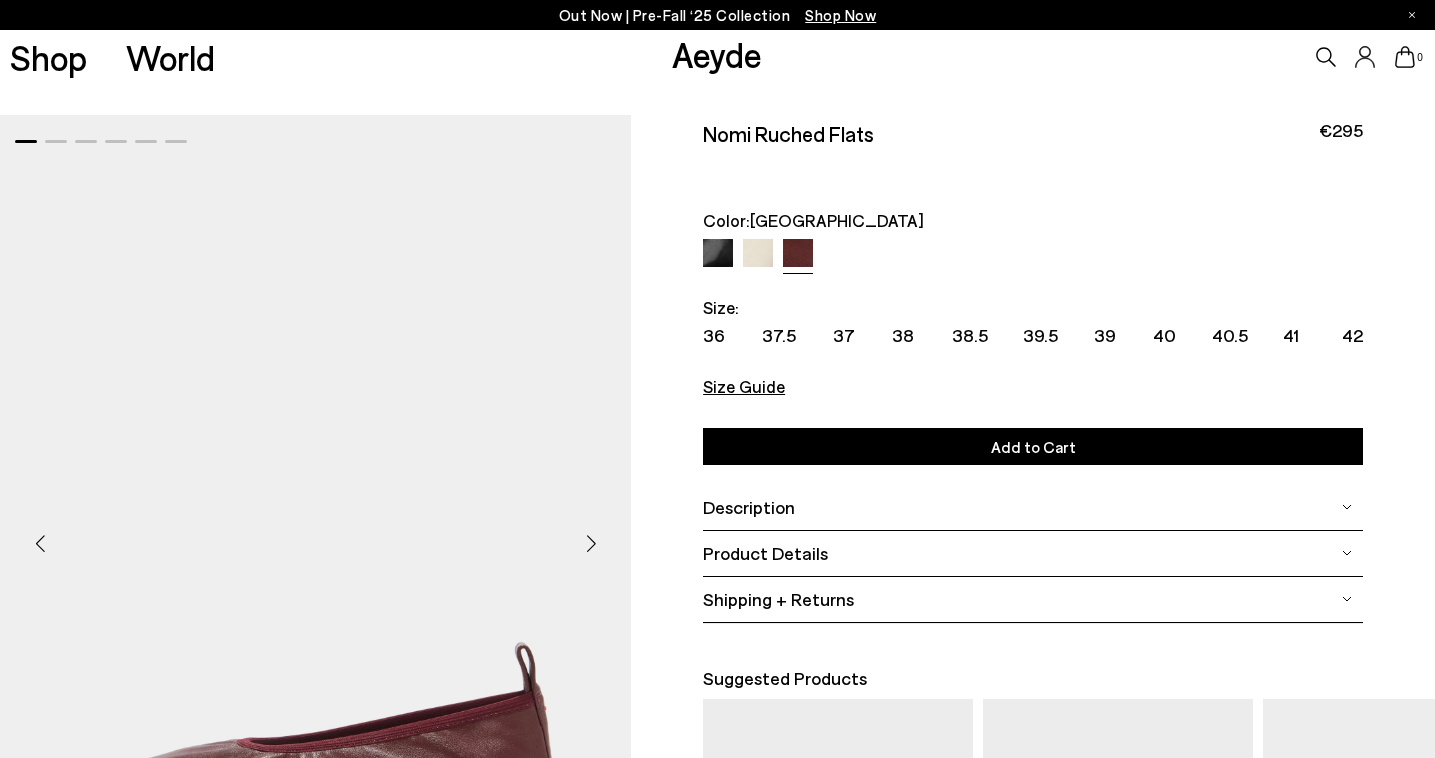 scroll, scrollTop: 229, scrollLeft: 0, axis: vertical 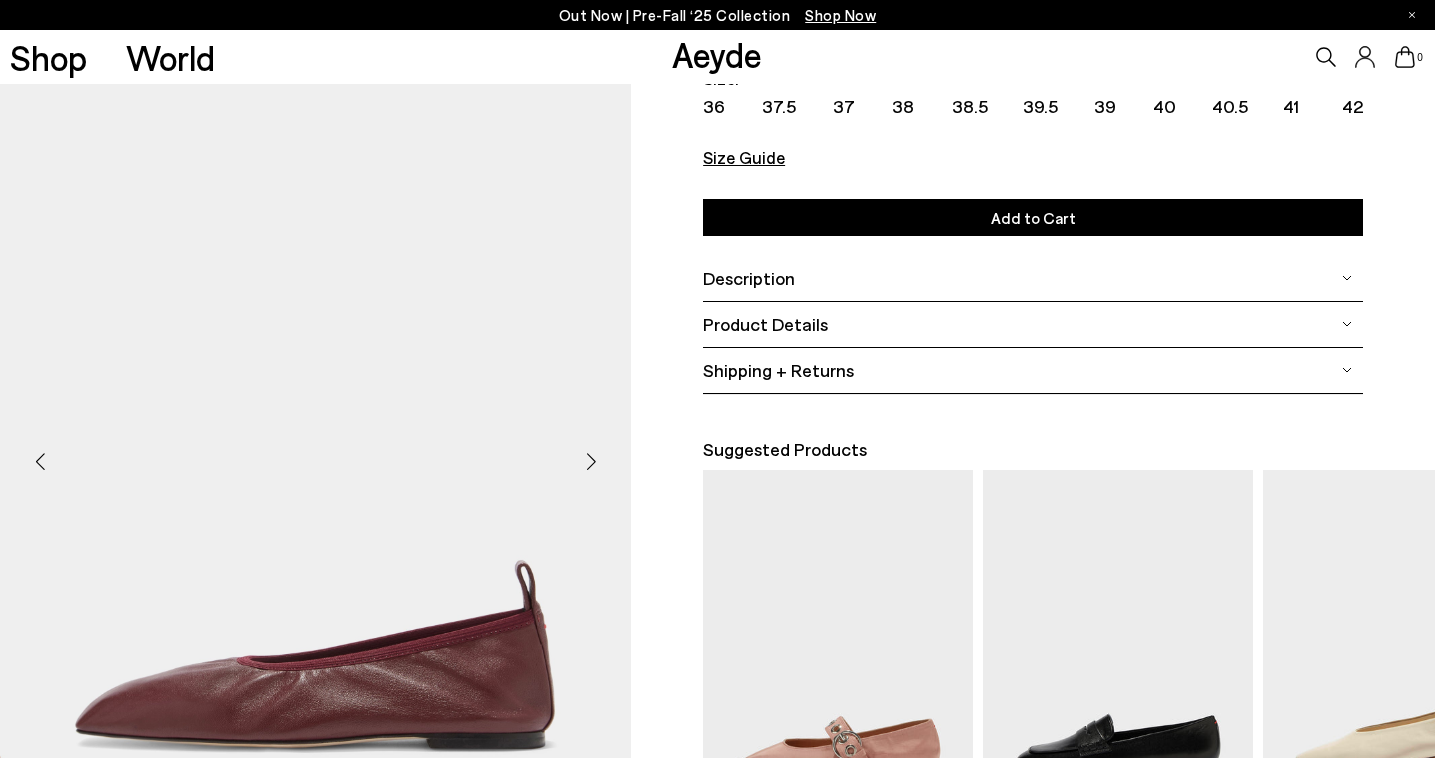 click at bounding box center [591, 462] 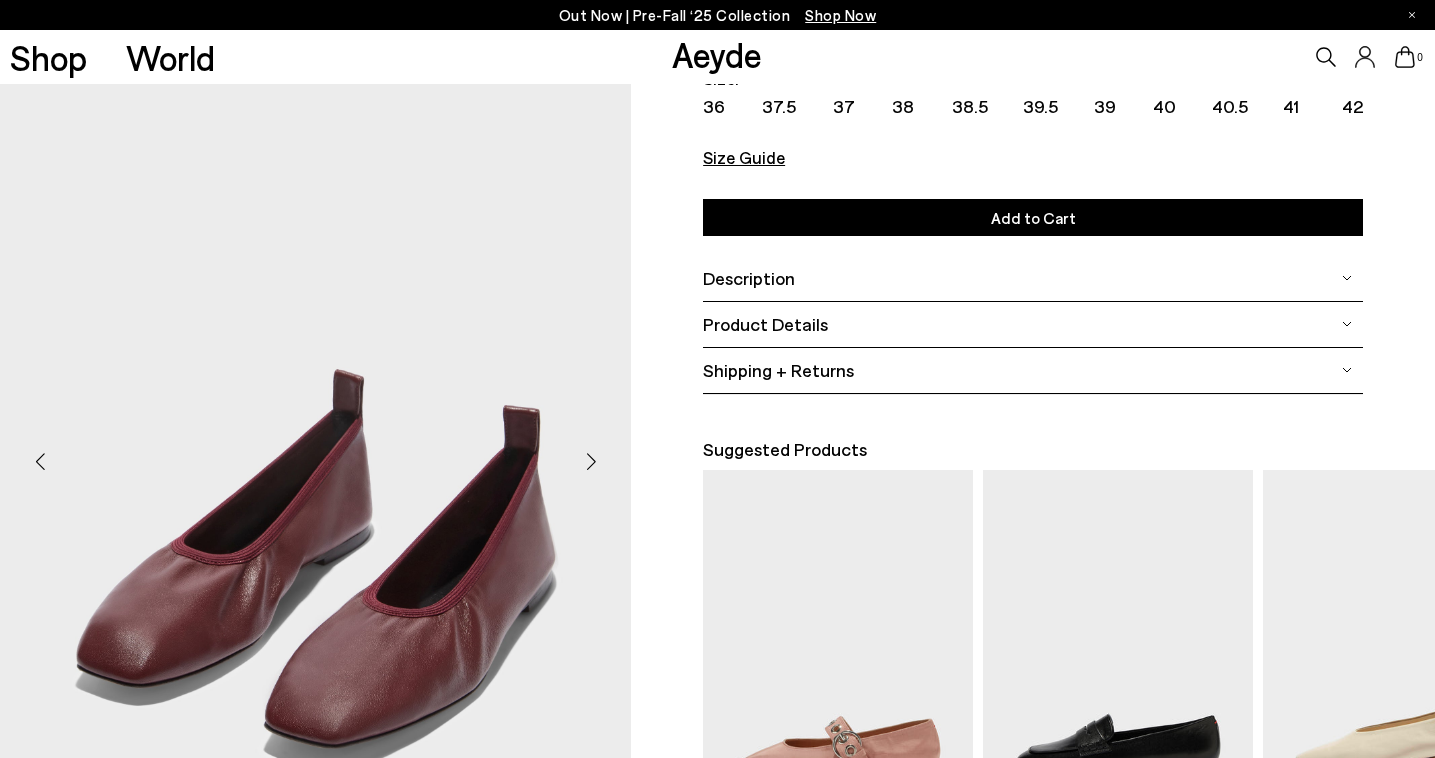 click at bounding box center [591, 462] 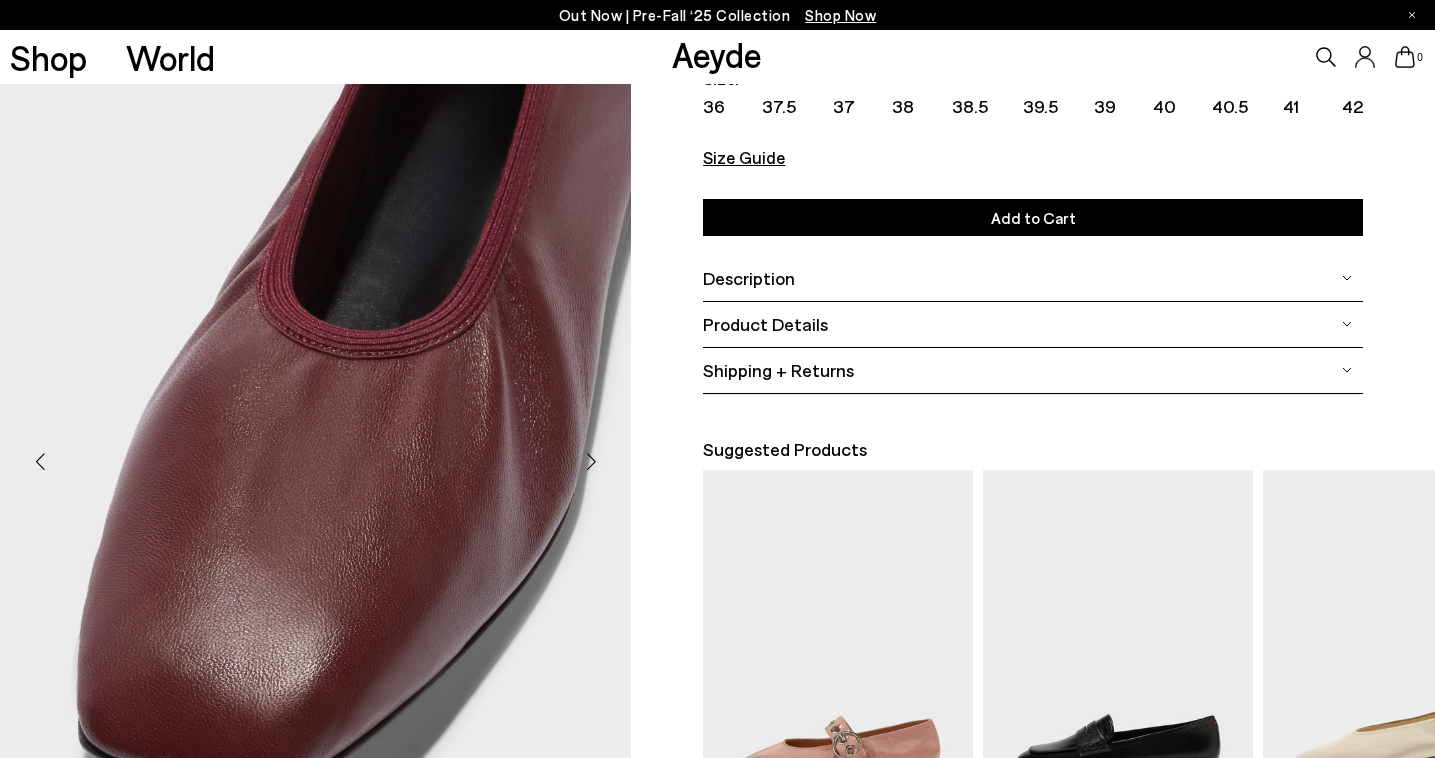 click at bounding box center [591, 462] 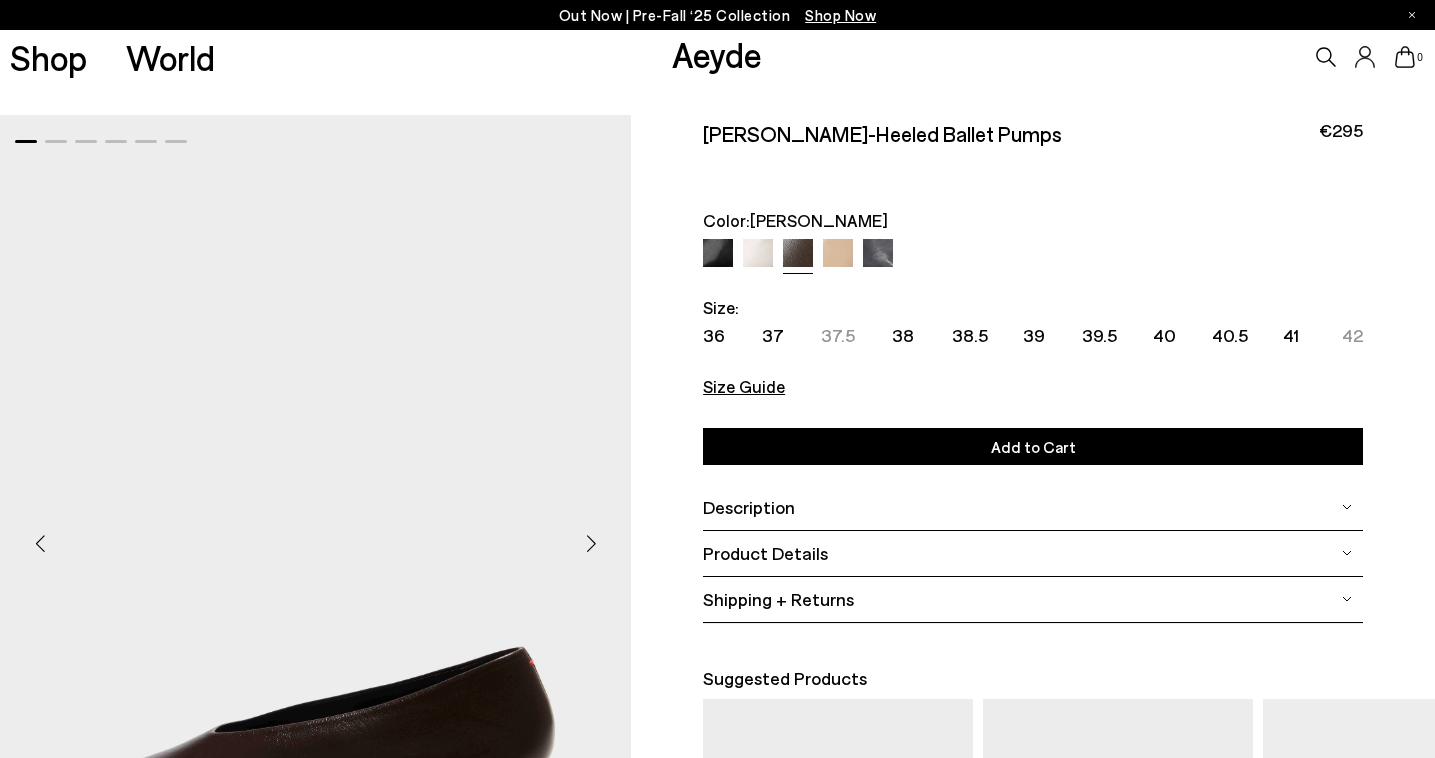 scroll, scrollTop: 193, scrollLeft: 0, axis: vertical 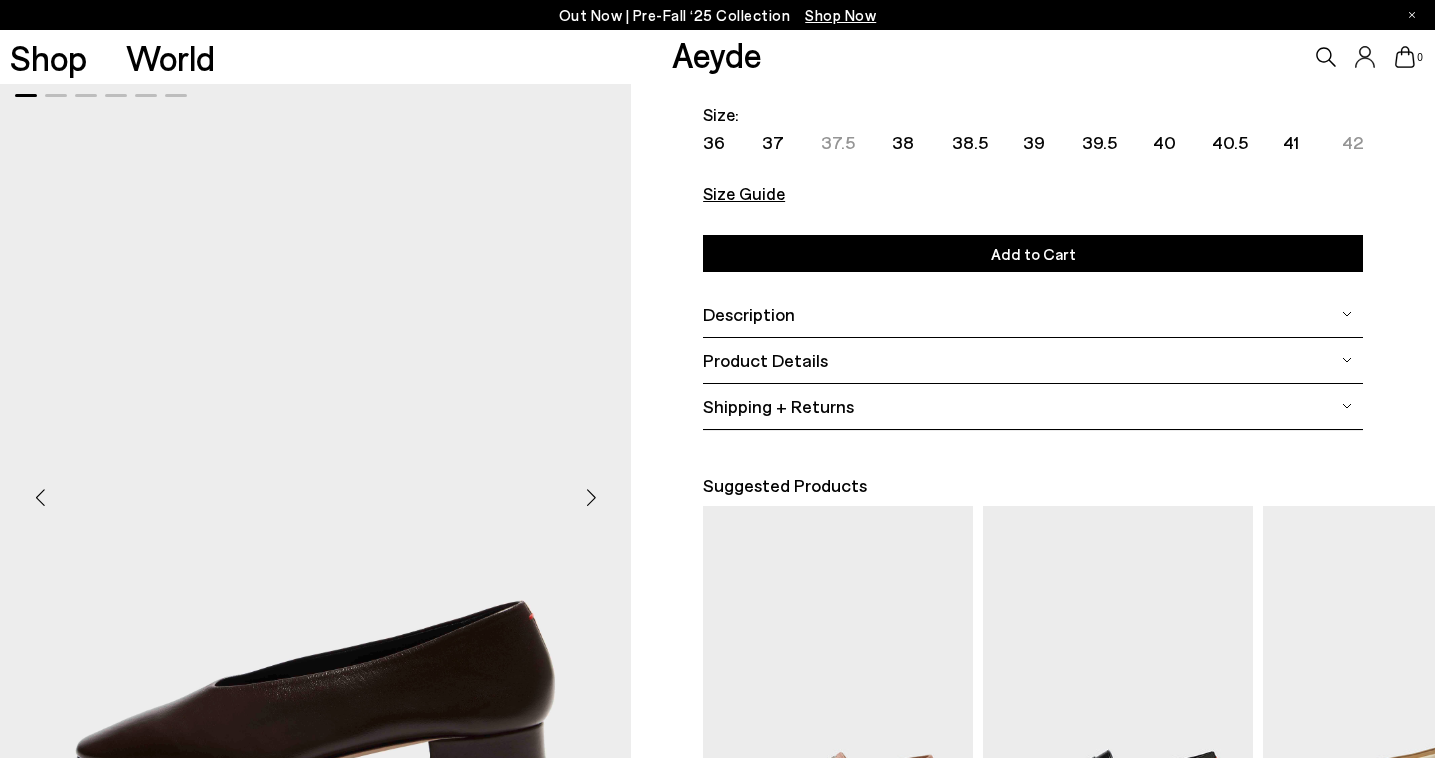 click at bounding box center [591, 498] 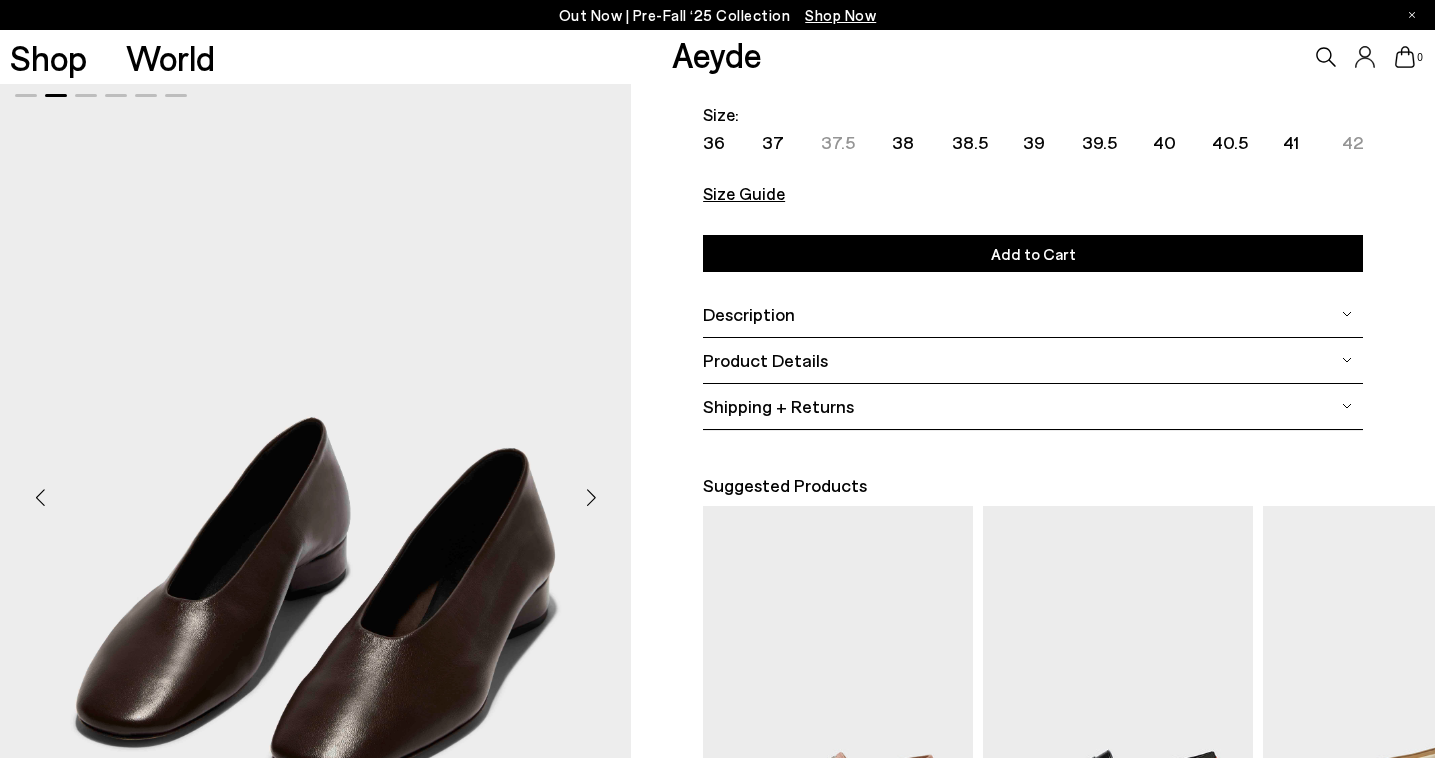 click at bounding box center (591, 498) 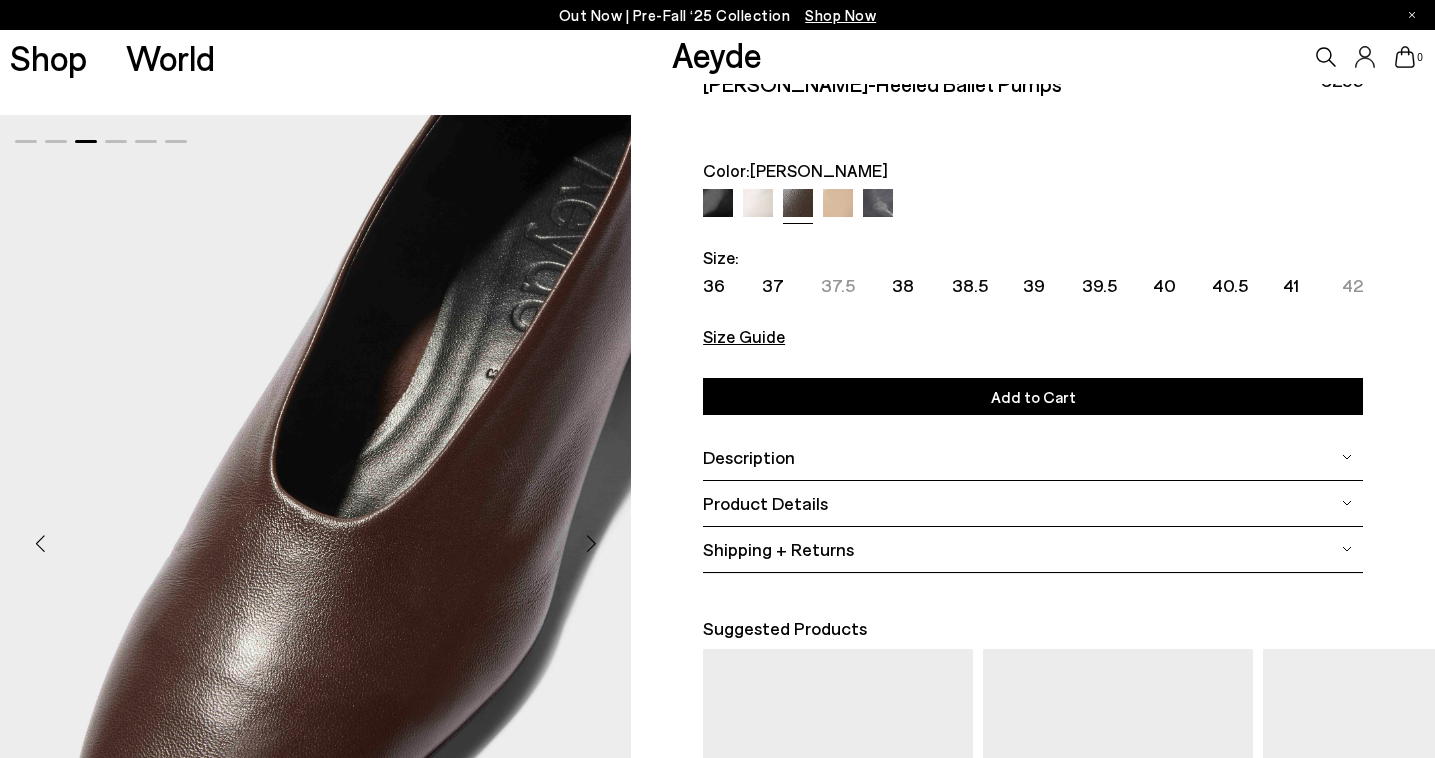 scroll, scrollTop: 21, scrollLeft: 0, axis: vertical 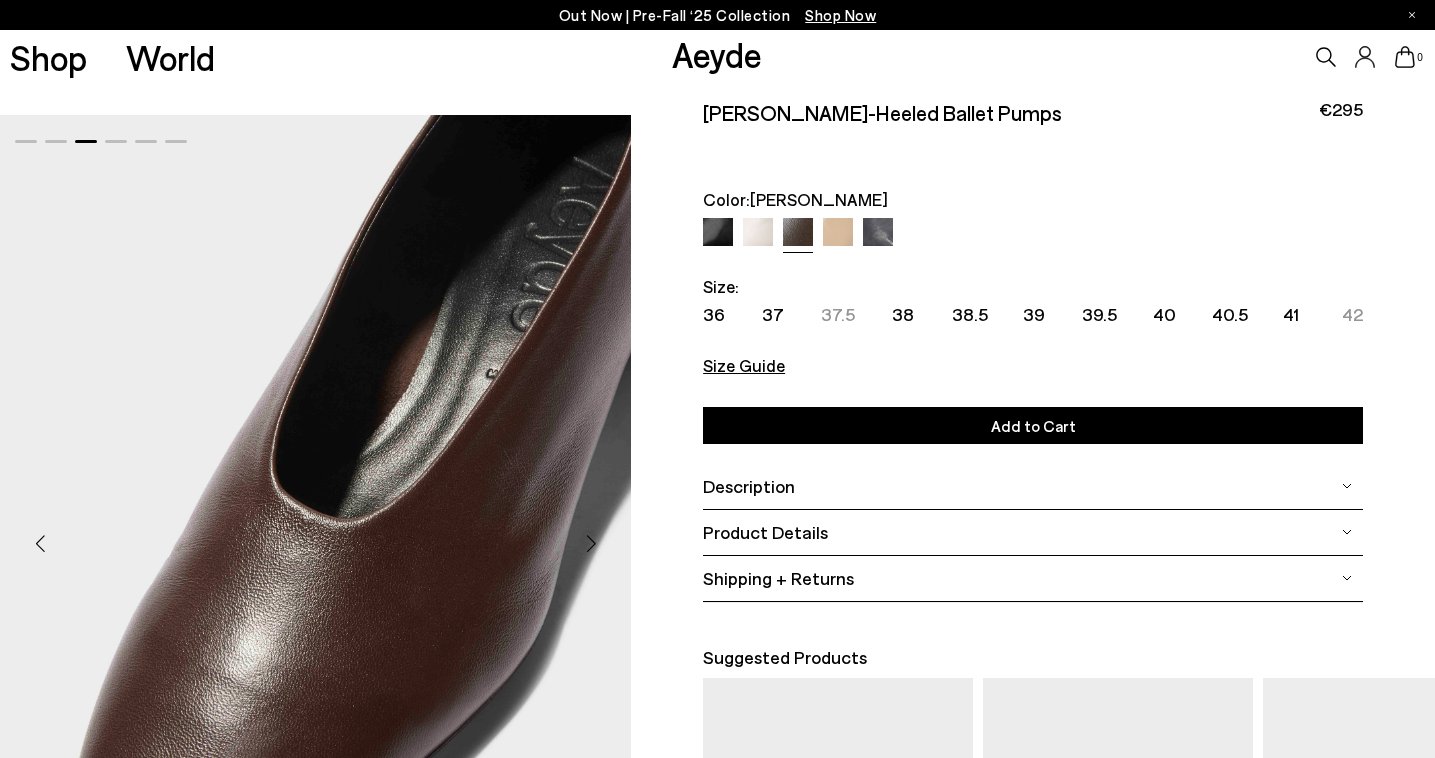 click at bounding box center [718, 233] 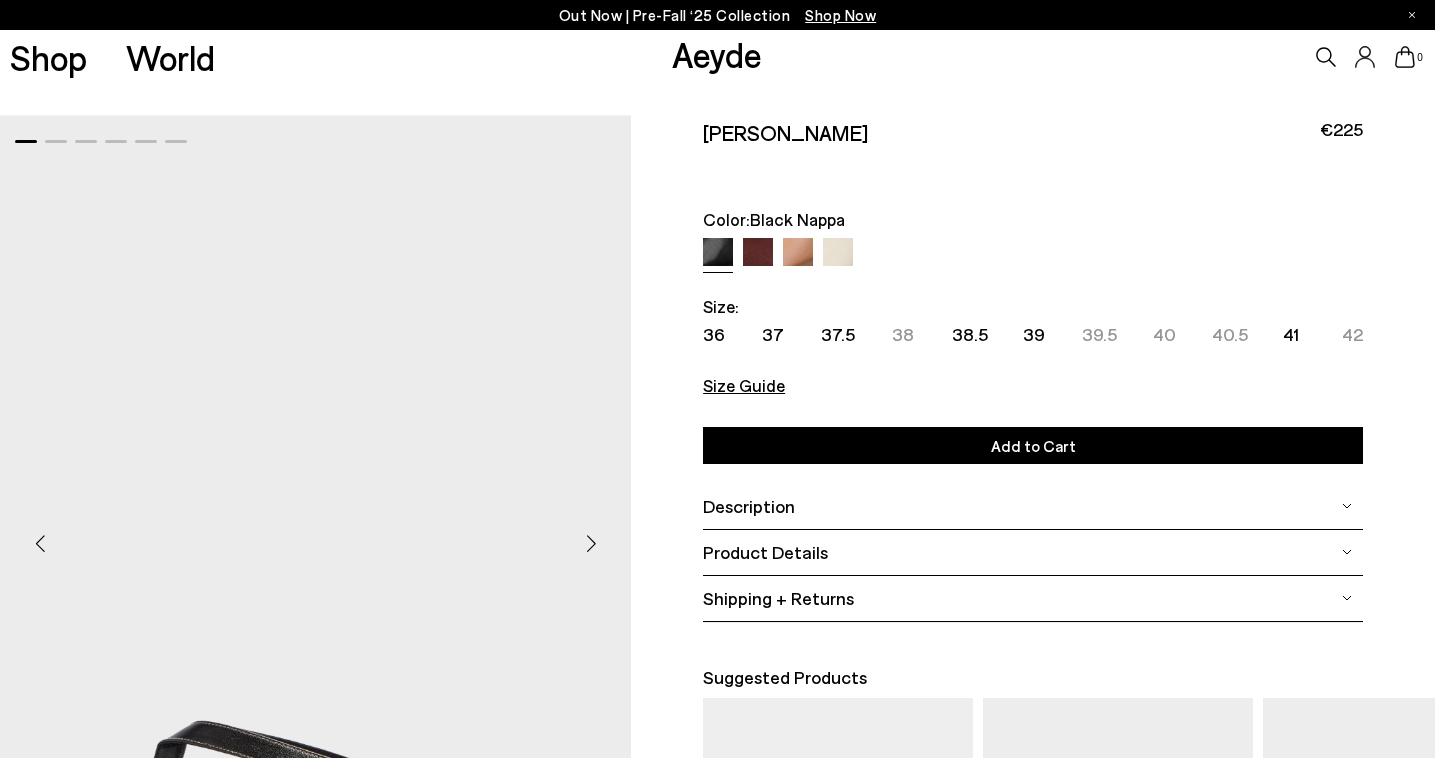 scroll, scrollTop: 206, scrollLeft: 0, axis: vertical 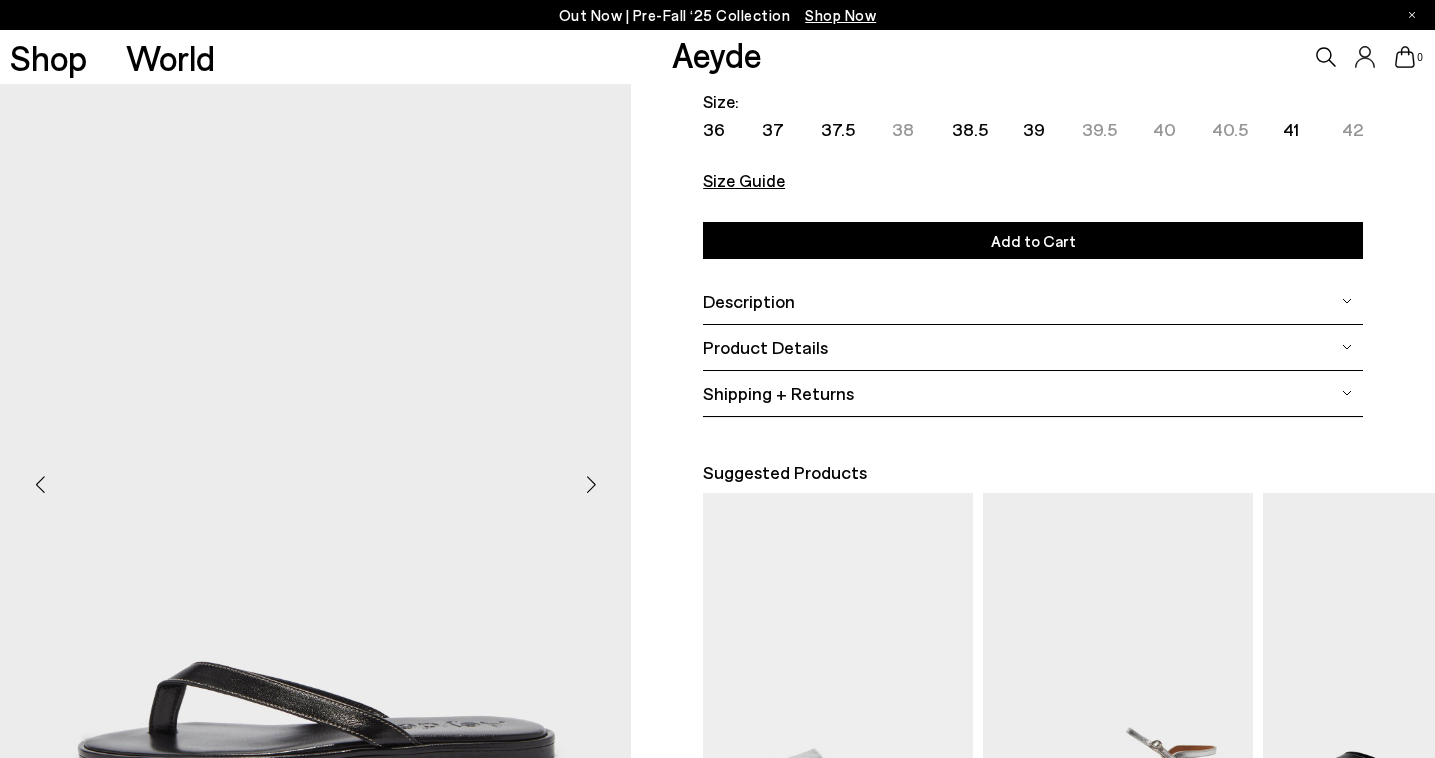 click at bounding box center [591, 485] 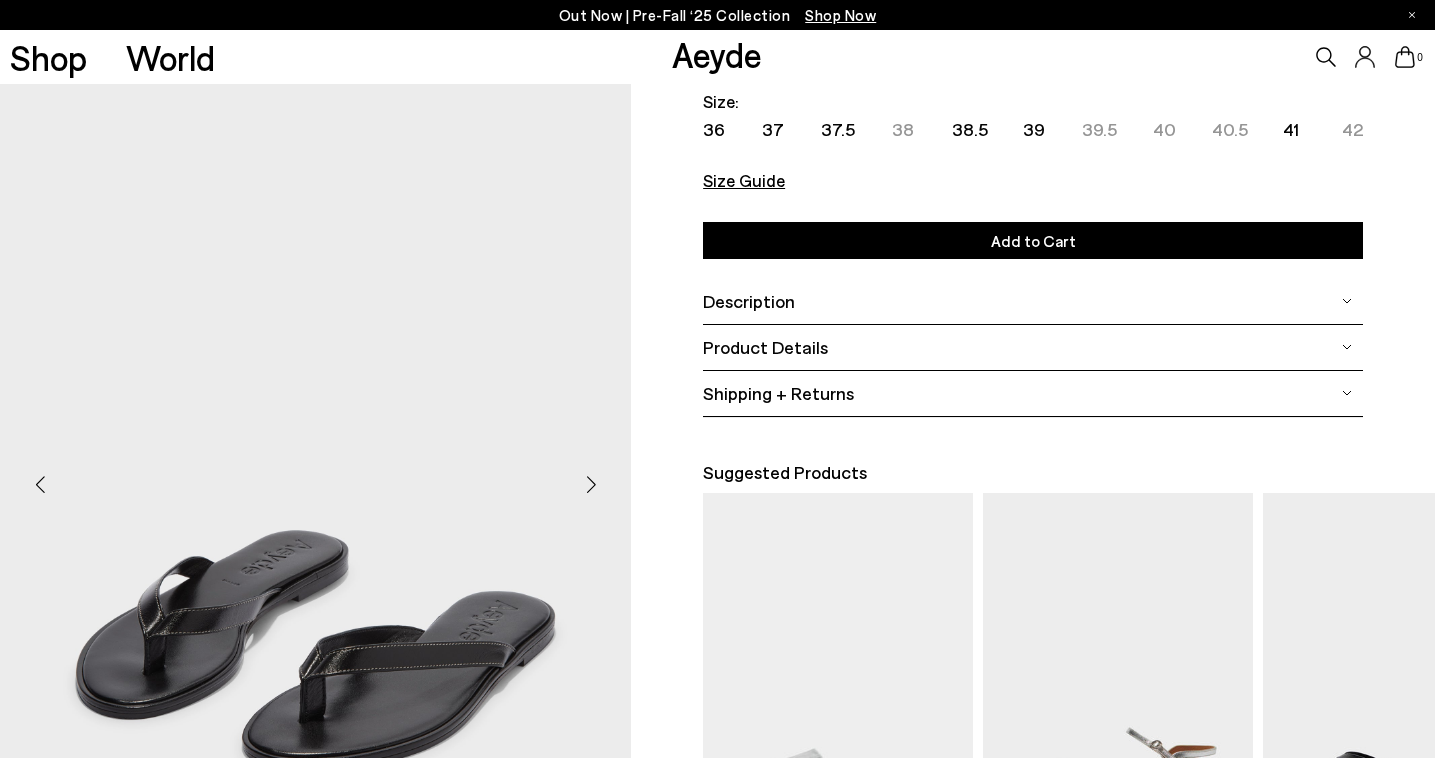 click at bounding box center (591, 485) 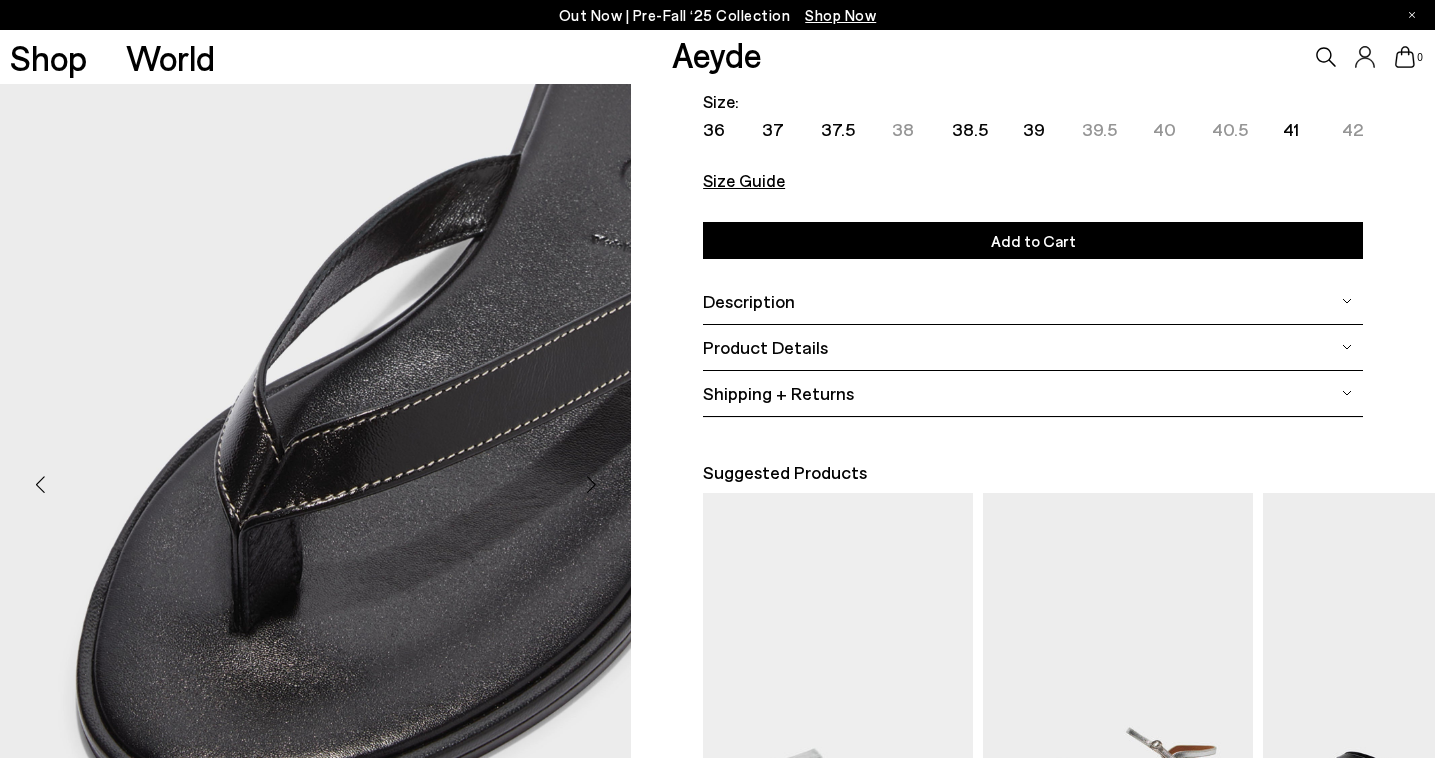 scroll, scrollTop: 78, scrollLeft: 0, axis: vertical 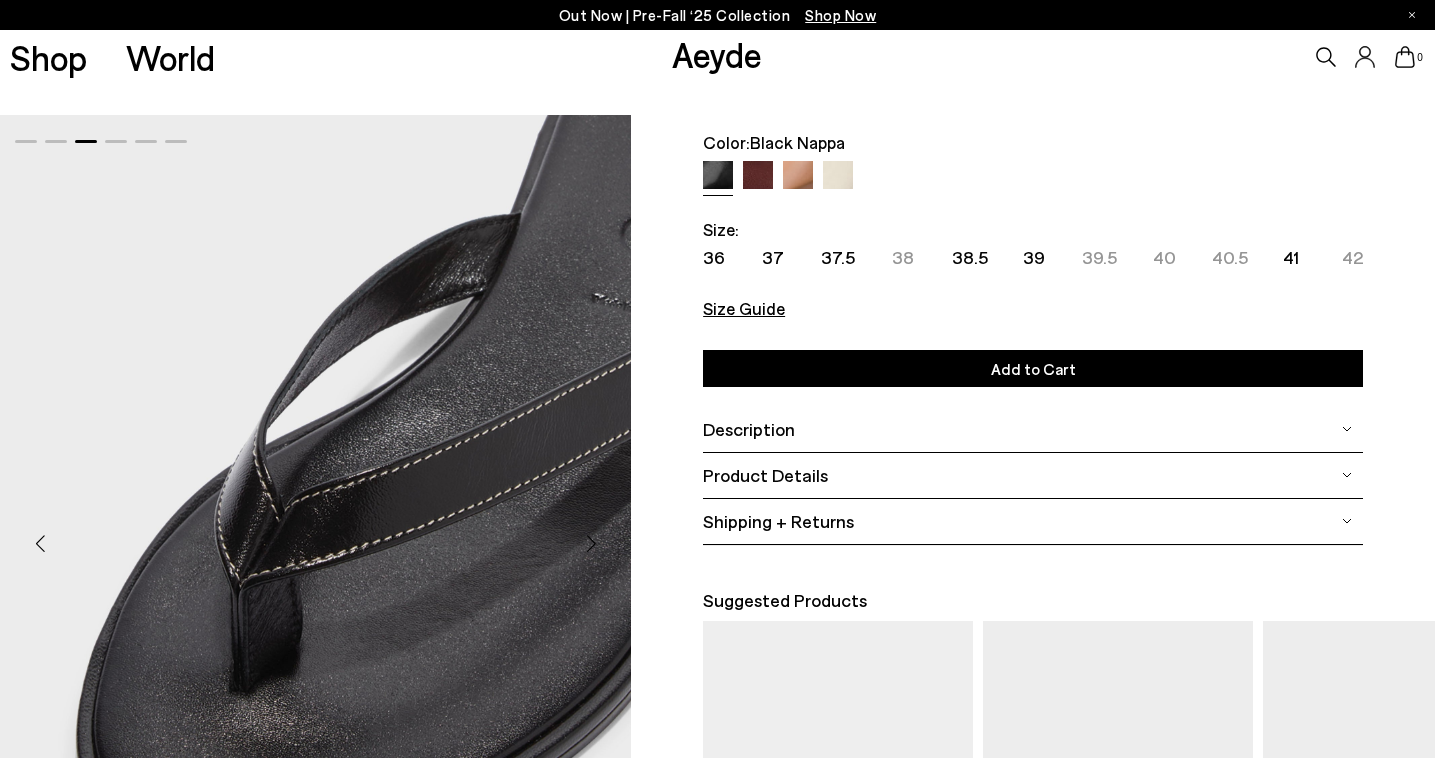 click at bounding box center [838, 176] 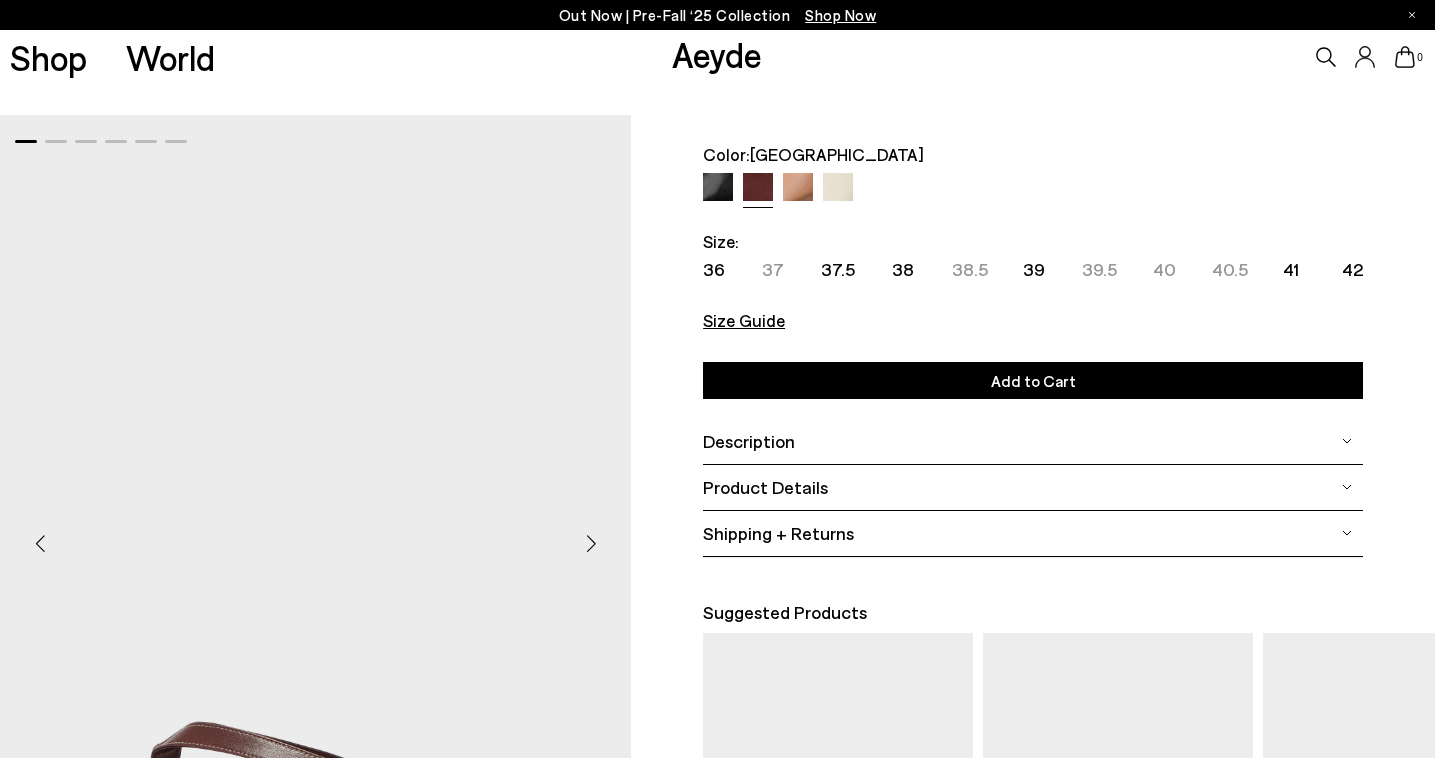 scroll, scrollTop: 68, scrollLeft: 0, axis: vertical 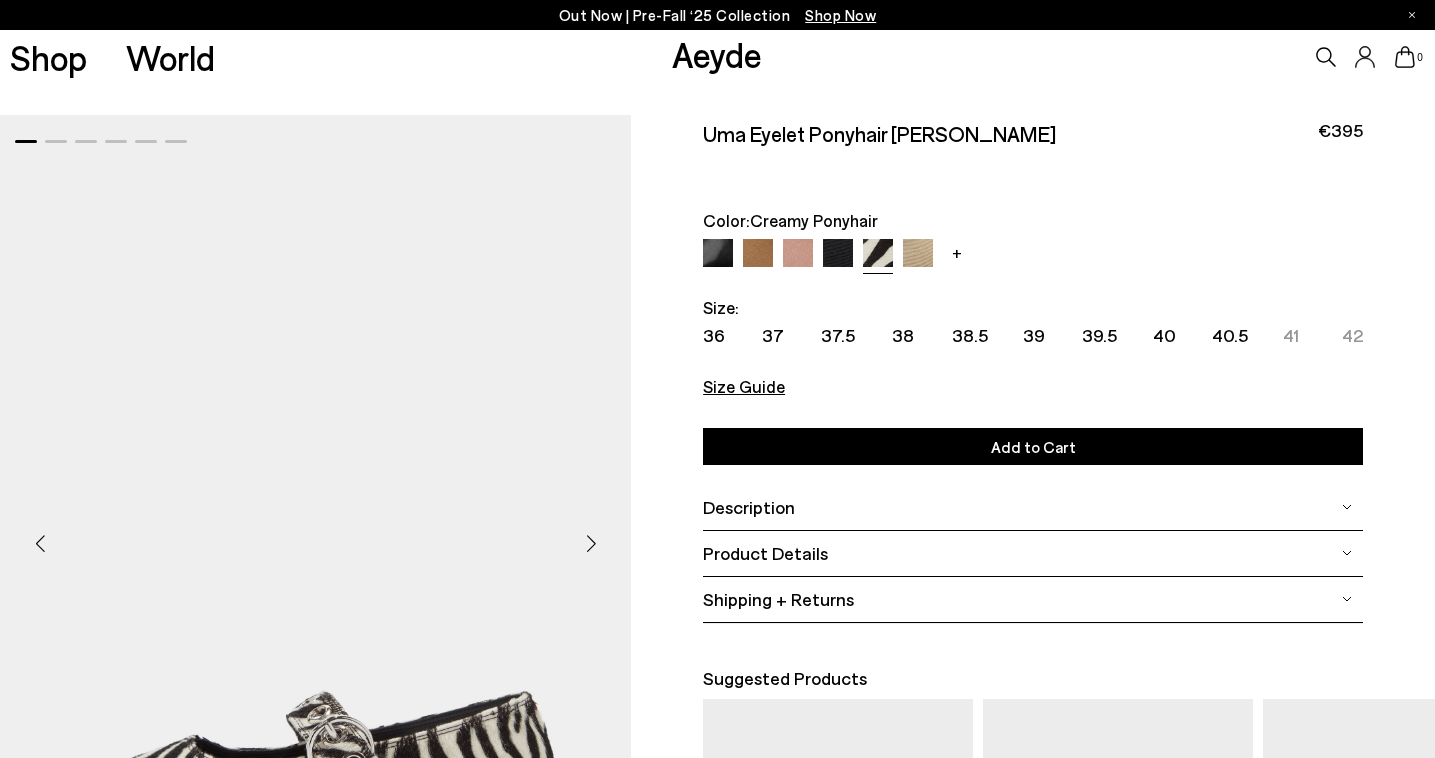 click at bounding box center [315, 535] 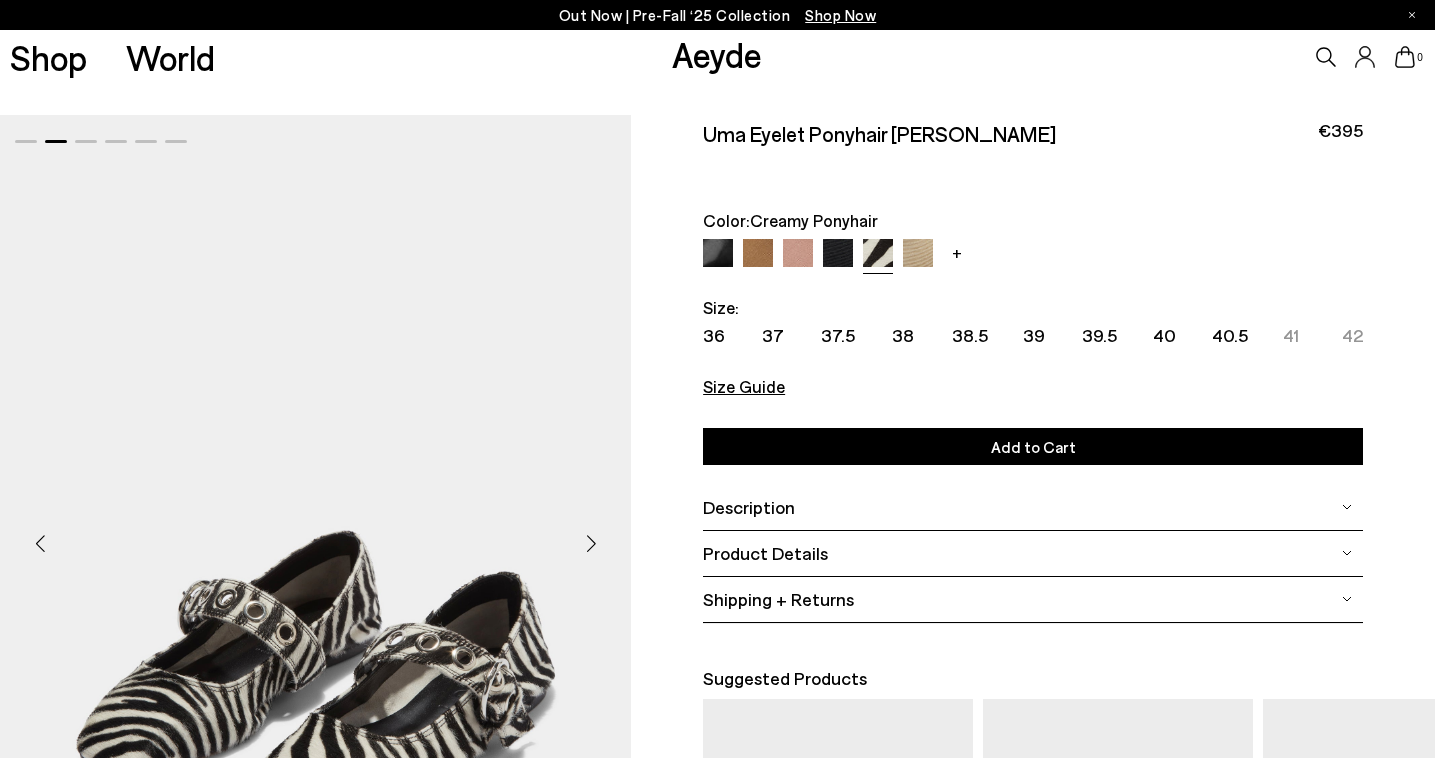 click at bounding box center (591, 544) 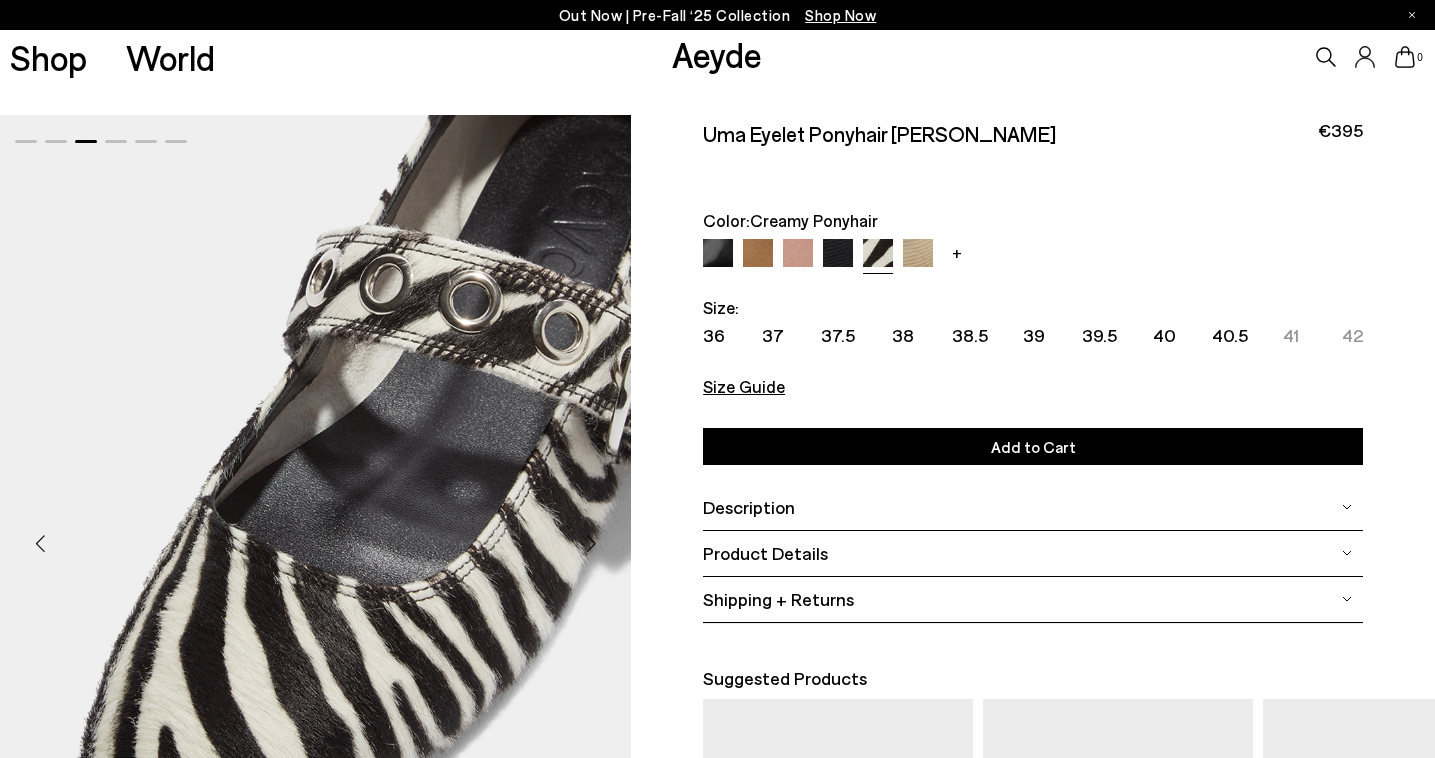 click at bounding box center [591, 544] 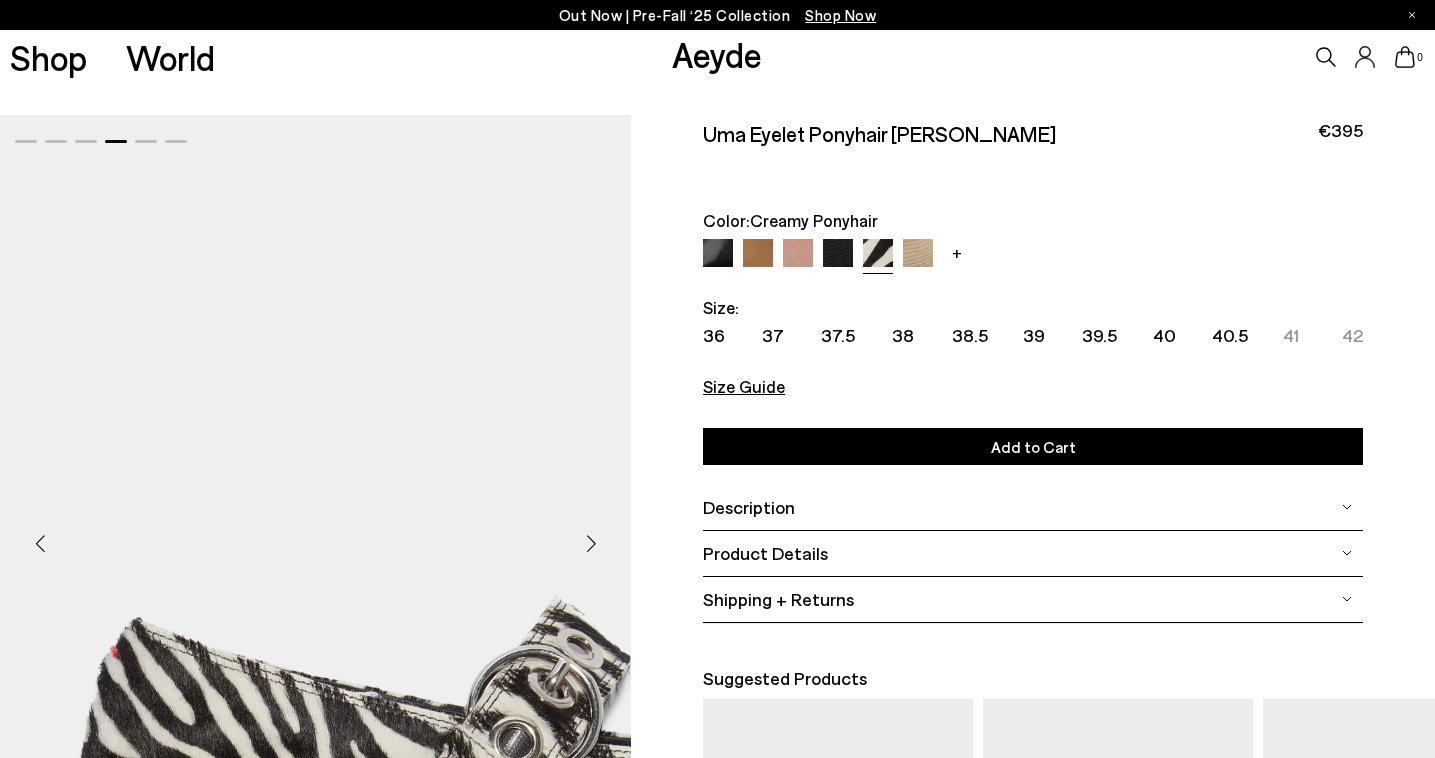 click at bounding box center [591, 544] 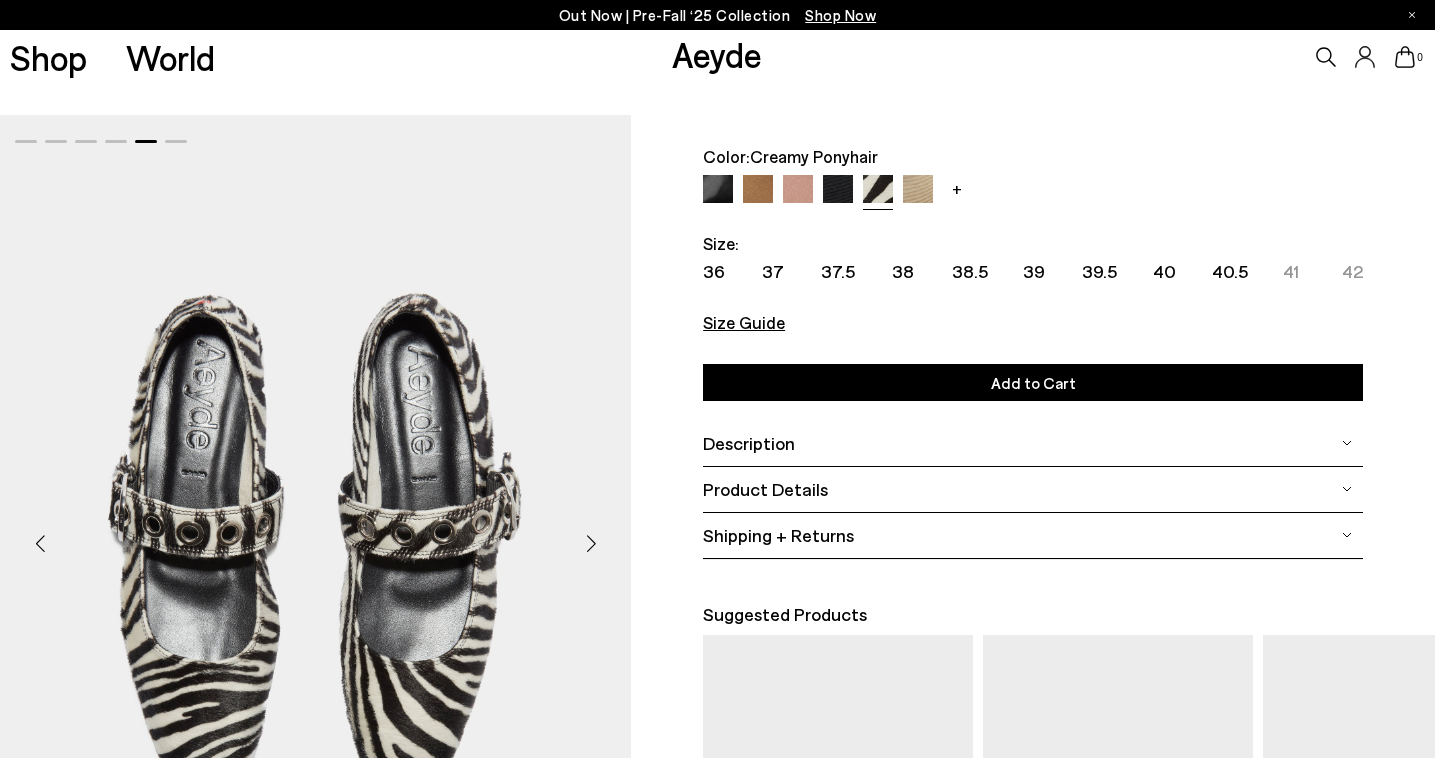 scroll, scrollTop: 26, scrollLeft: 0, axis: vertical 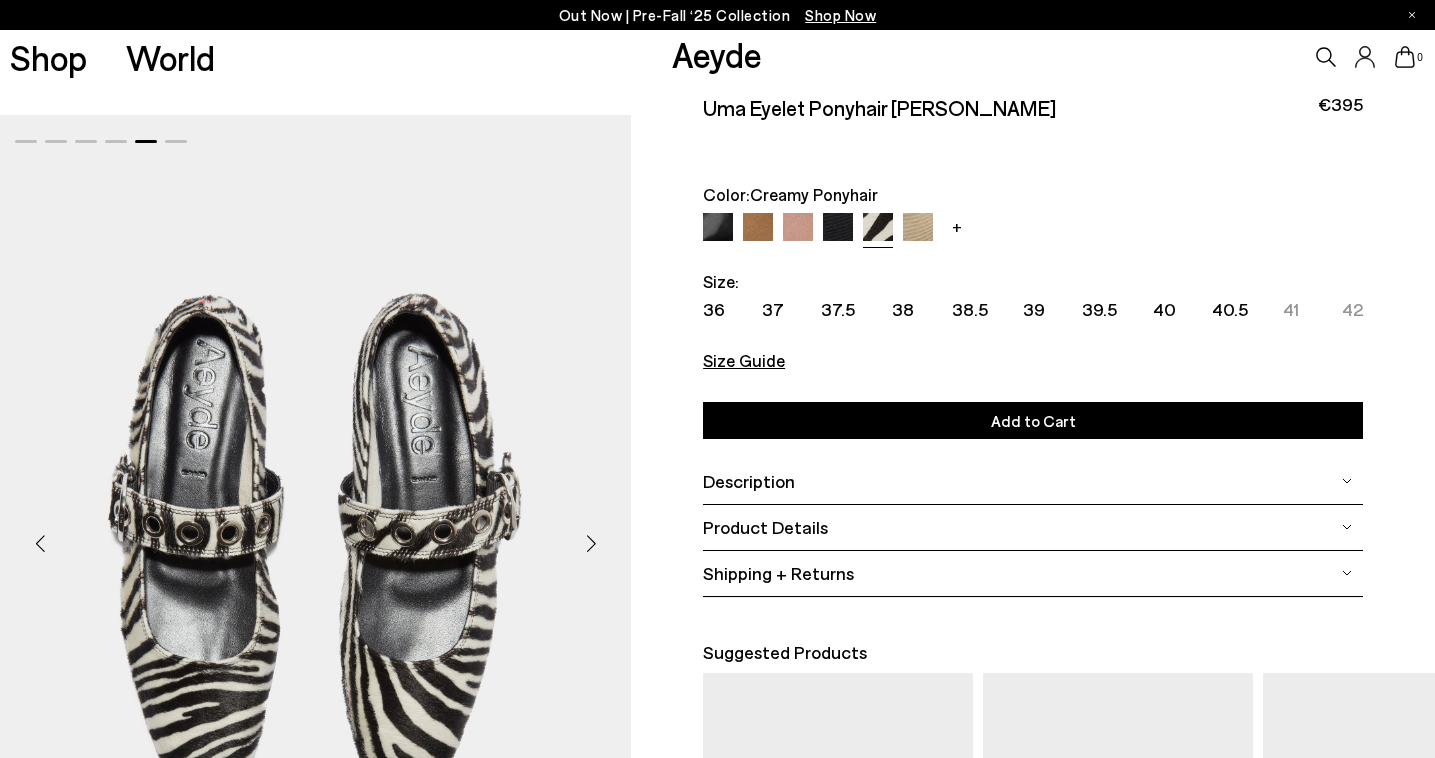 click on "41" at bounding box center (1291, 309) 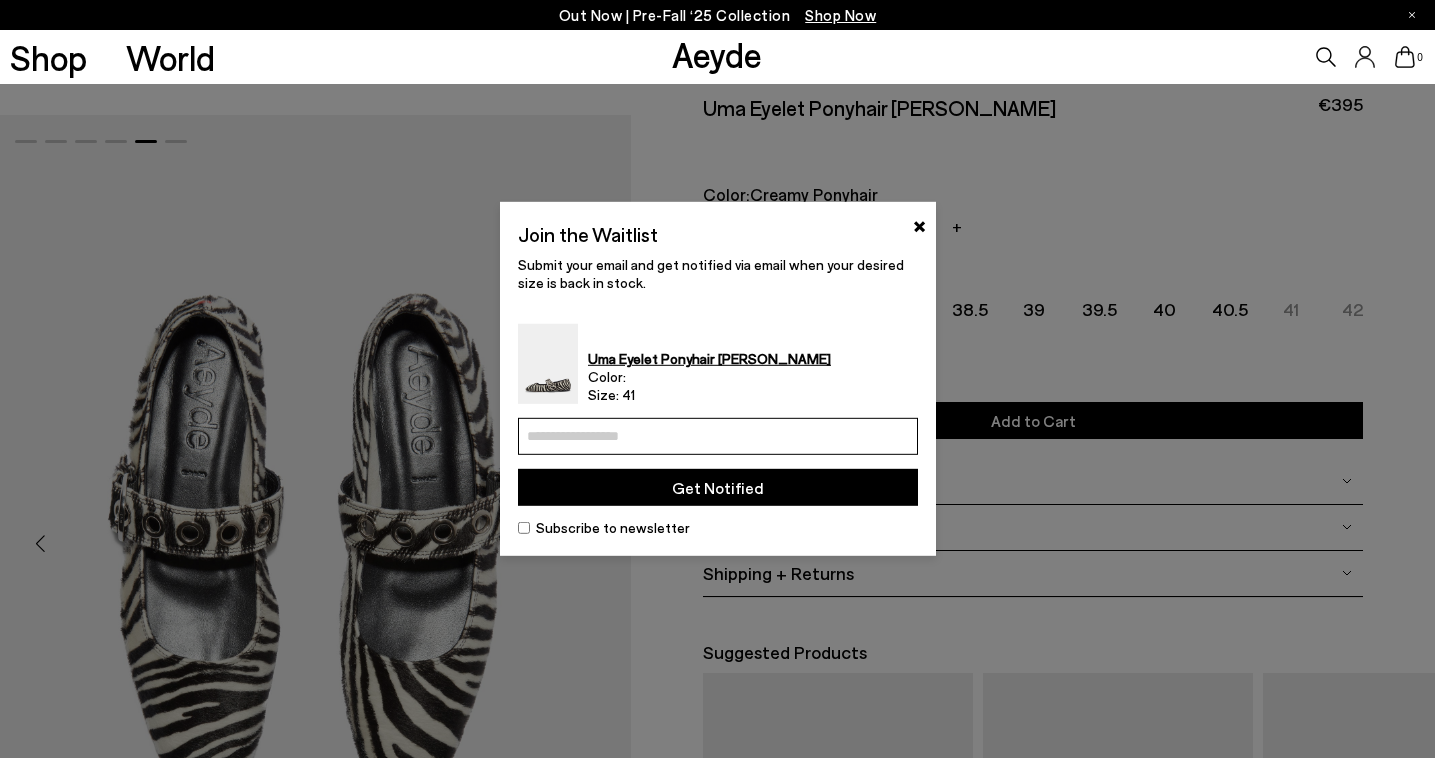 click at bounding box center [718, 436] 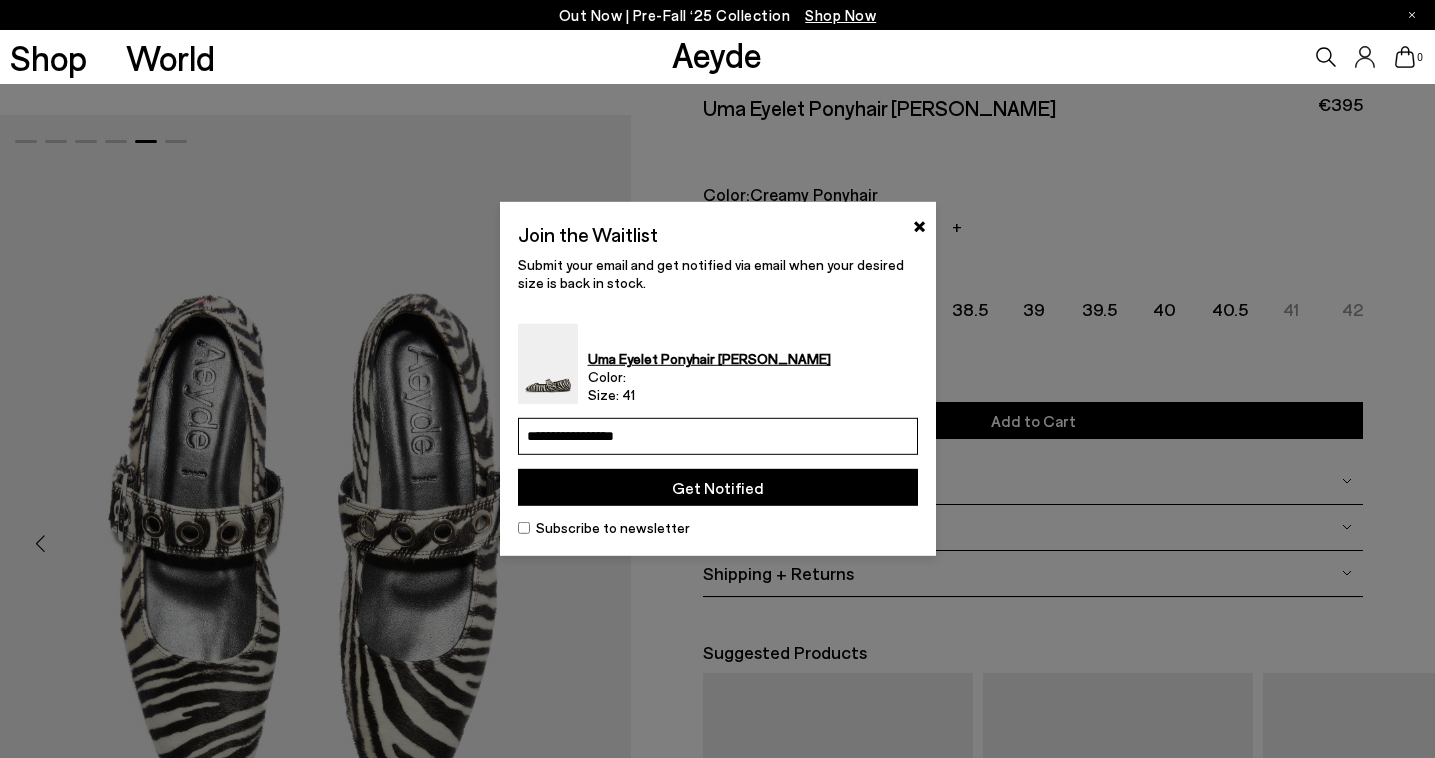 type on "**********" 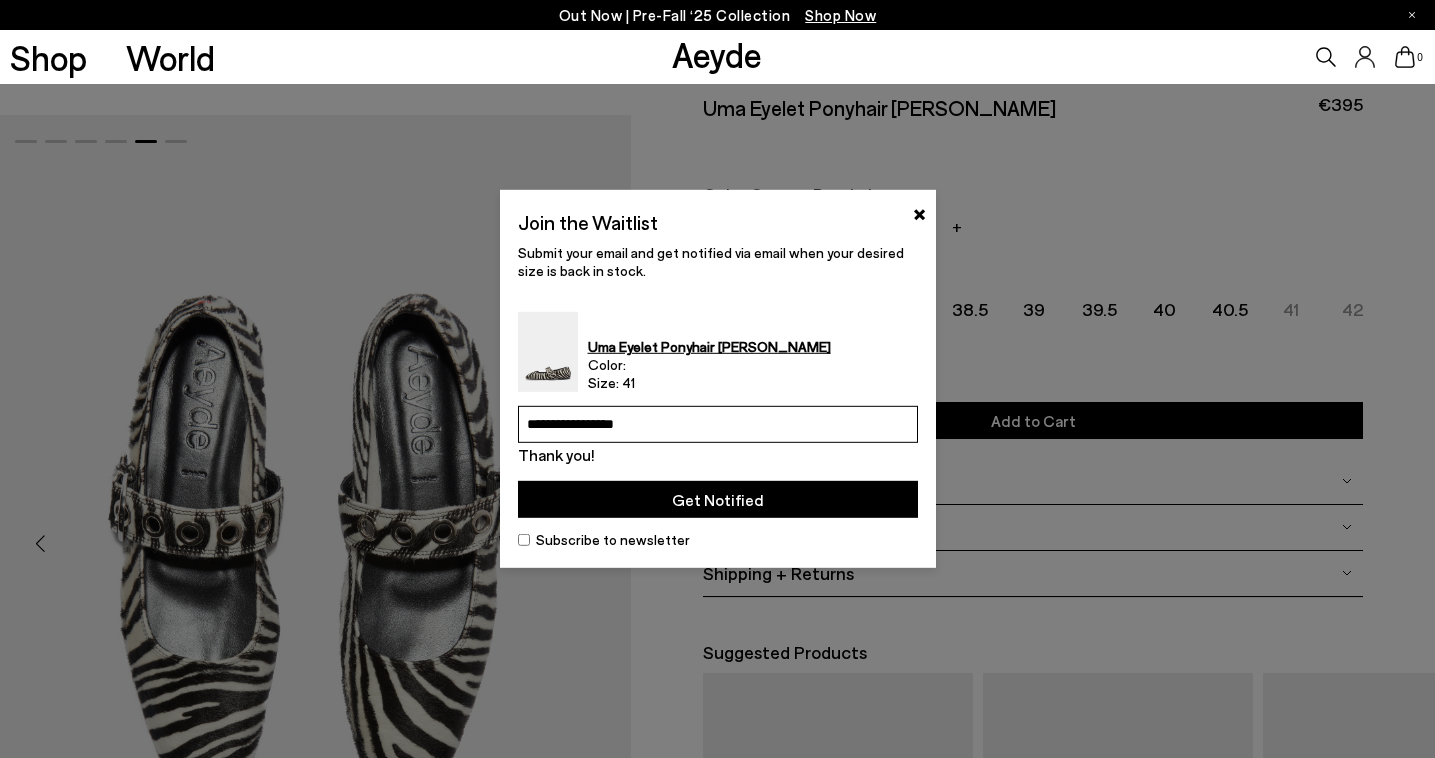 click at bounding box center (717, 379) 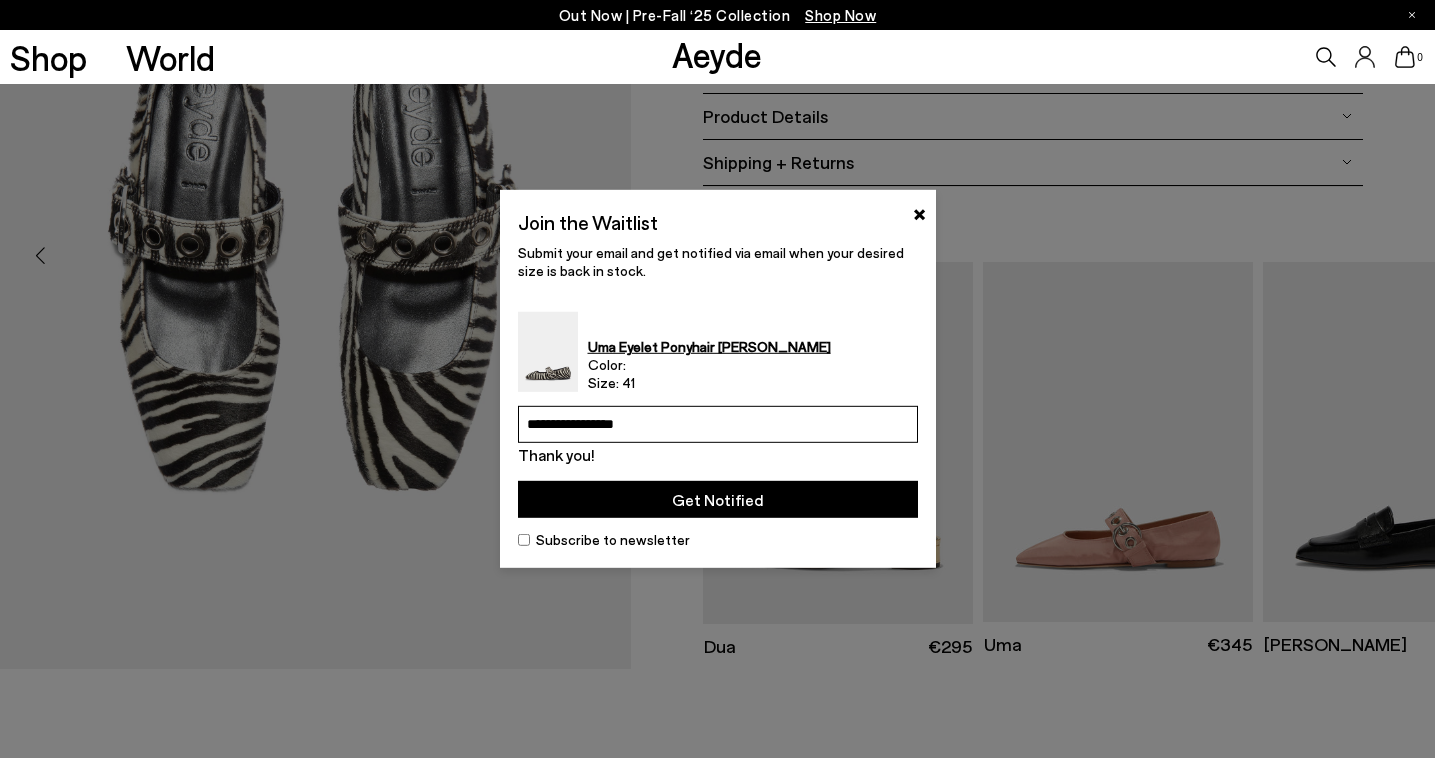click on "Join the Waitlist
×" at bounding box center (718, 226) 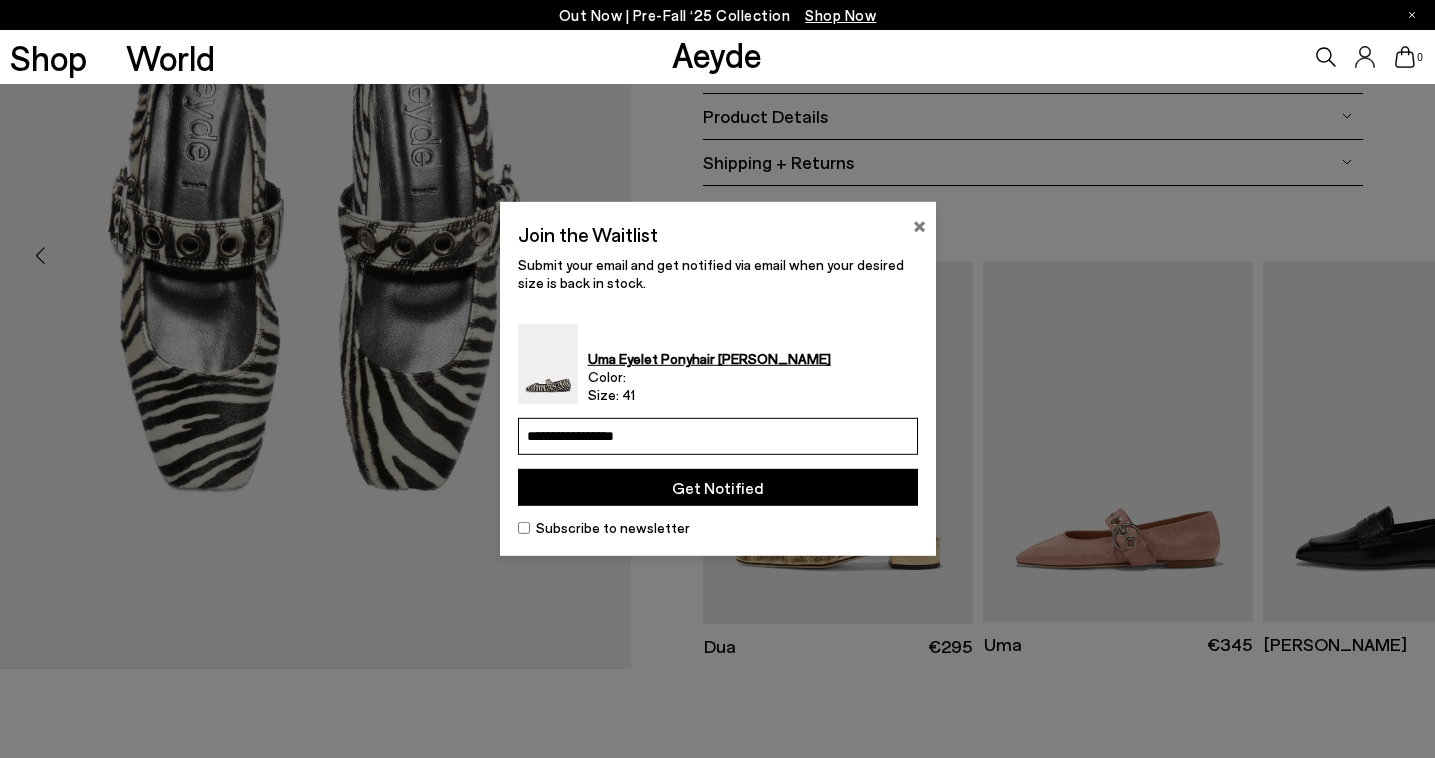 click on "×" at bounding box center (919, 224) 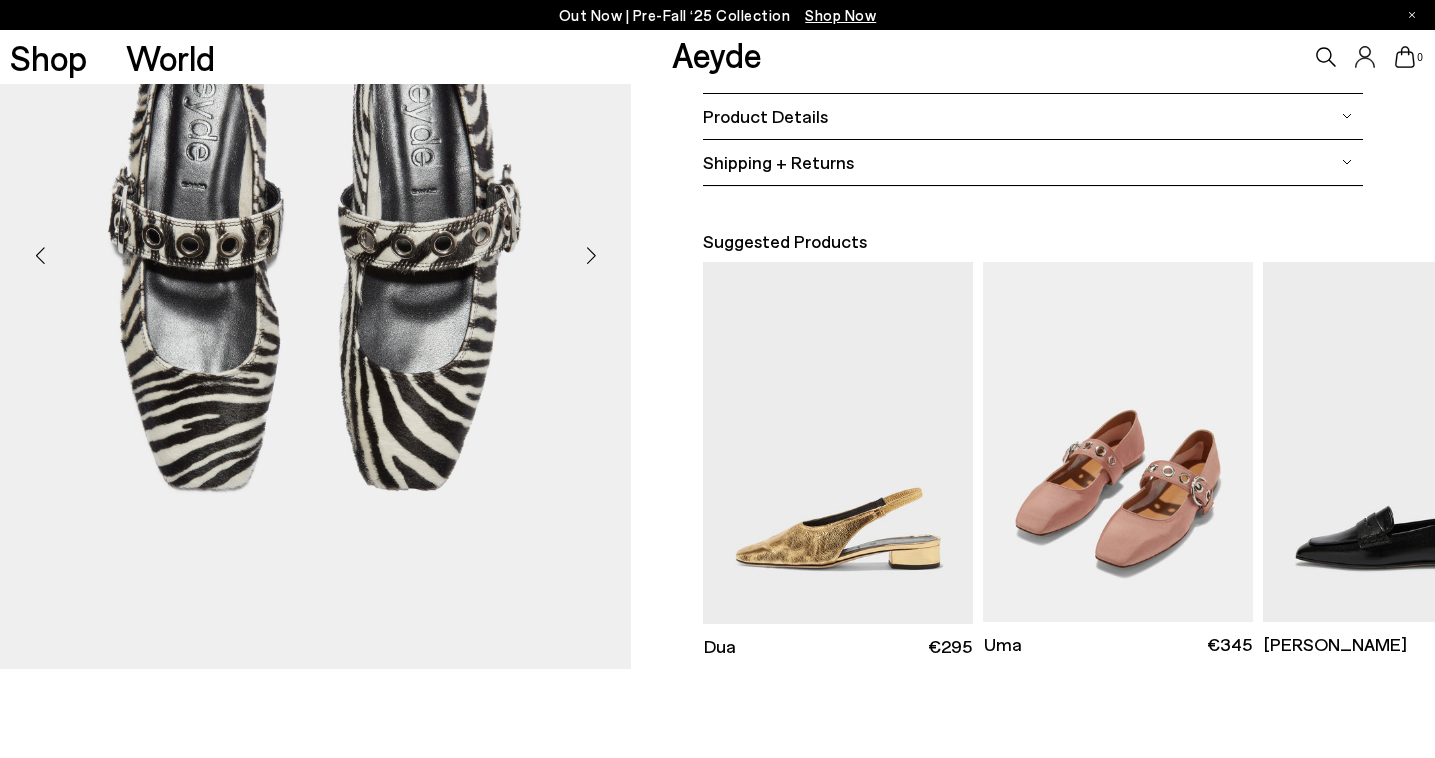 click at bounding box center (1118, 442) 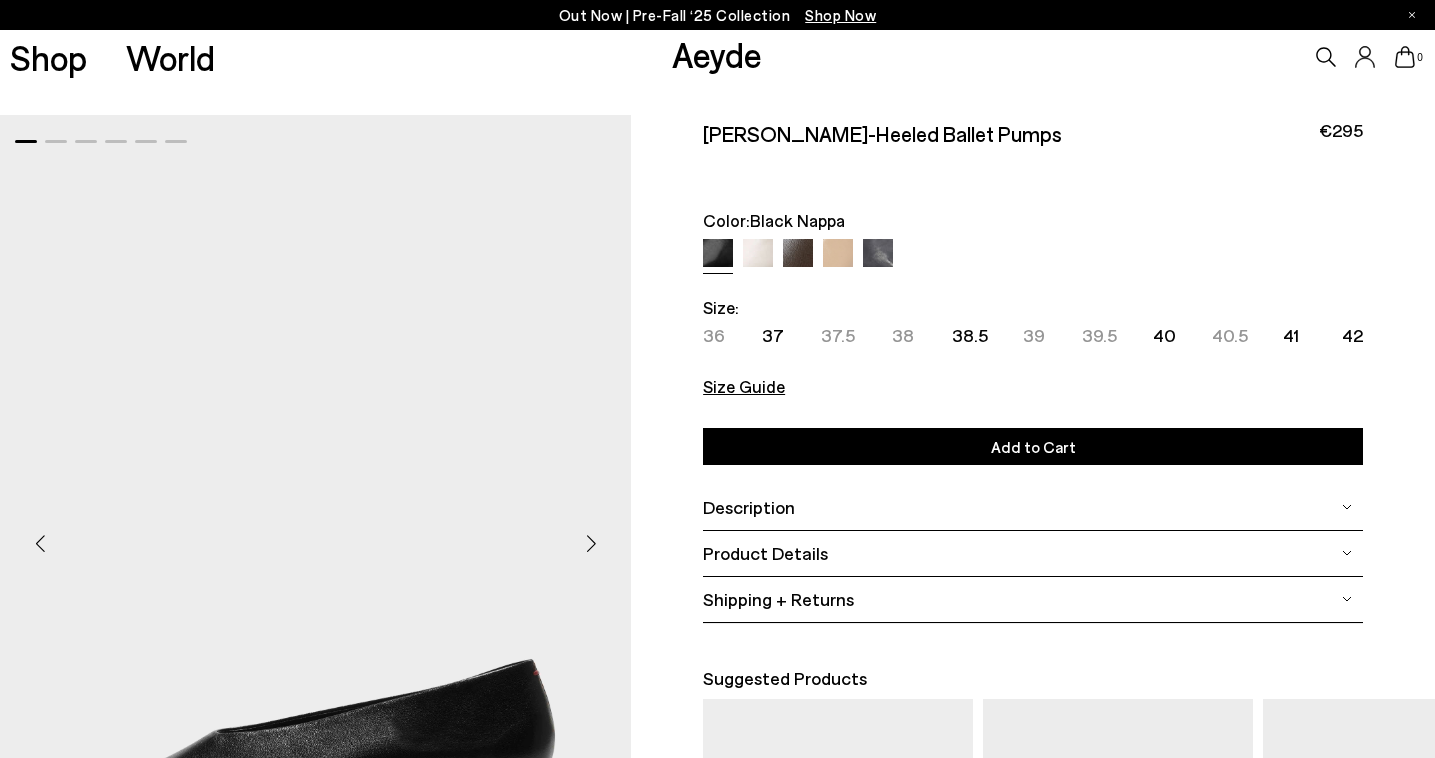 scroll, scrollTop: 183, scrollLeft: 0, axis: vertical 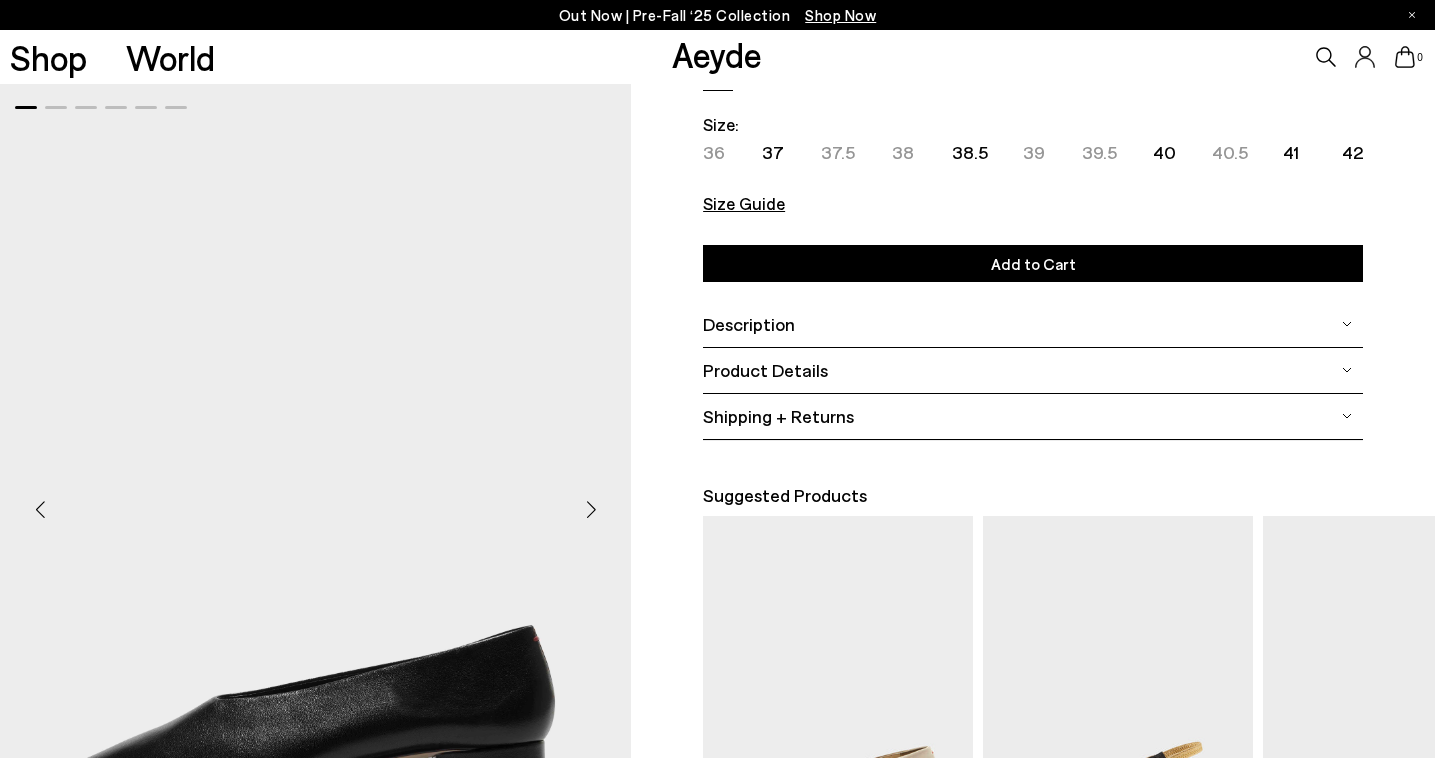 click at bounding box center [591, 510] 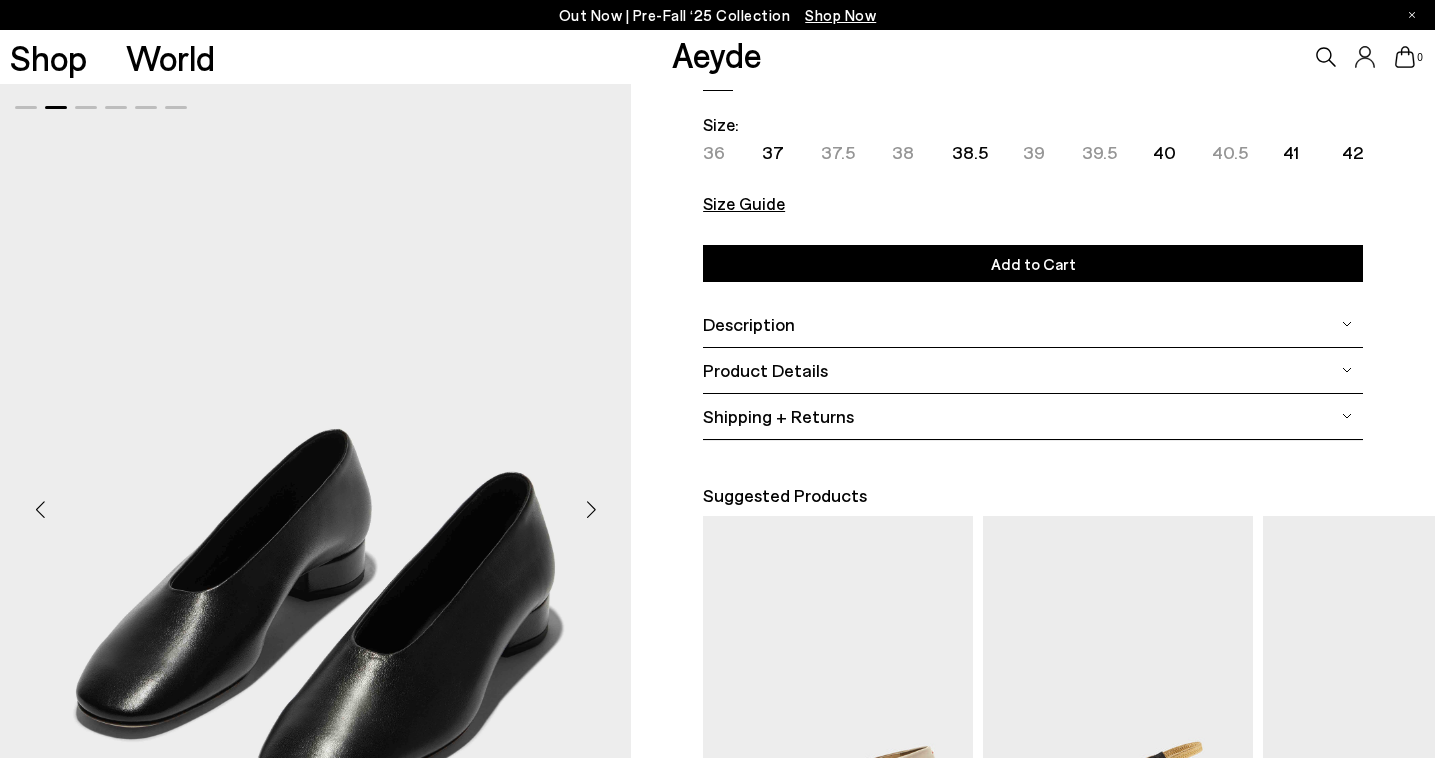 click at bounding box center [591, 510] 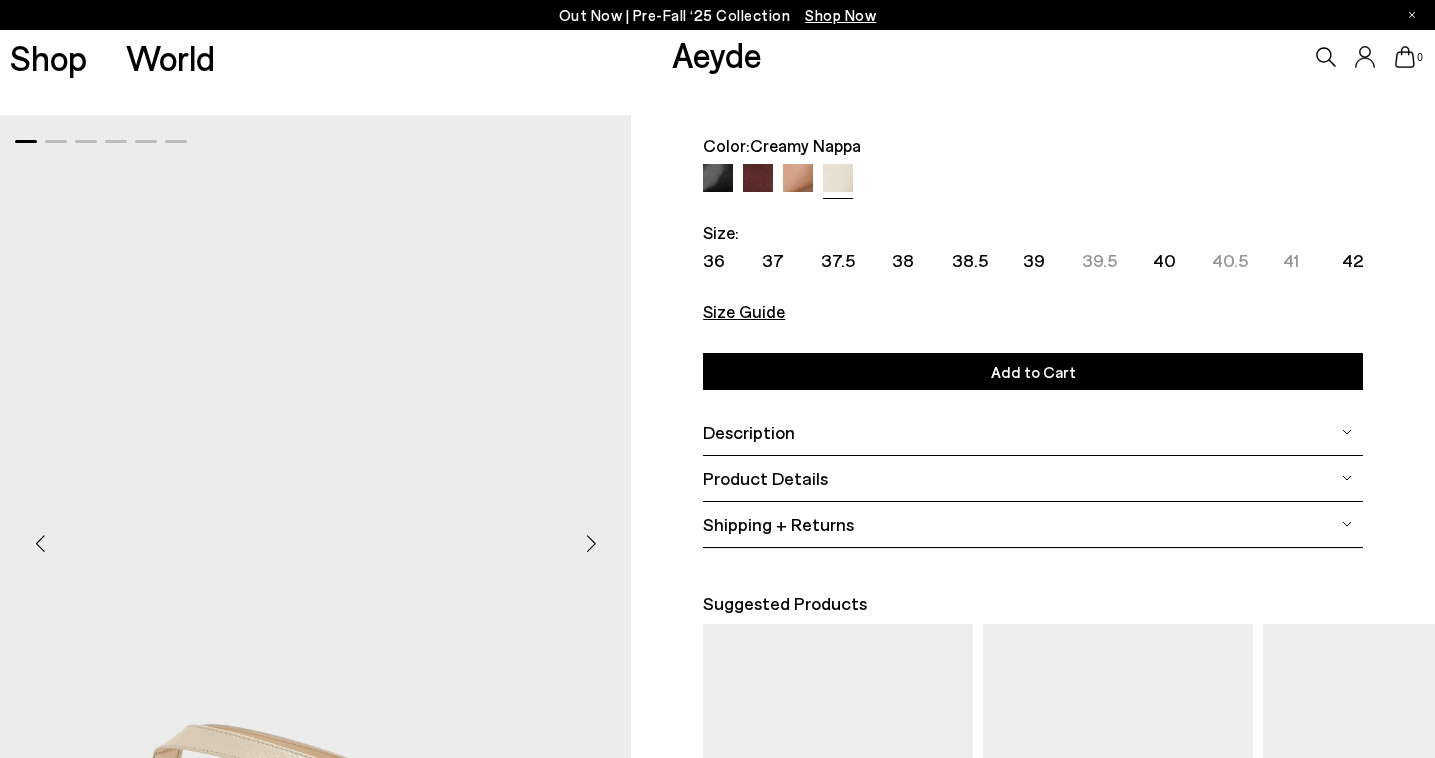 scroll, scrollTop: 72, scrollLeft: 1, axis: both 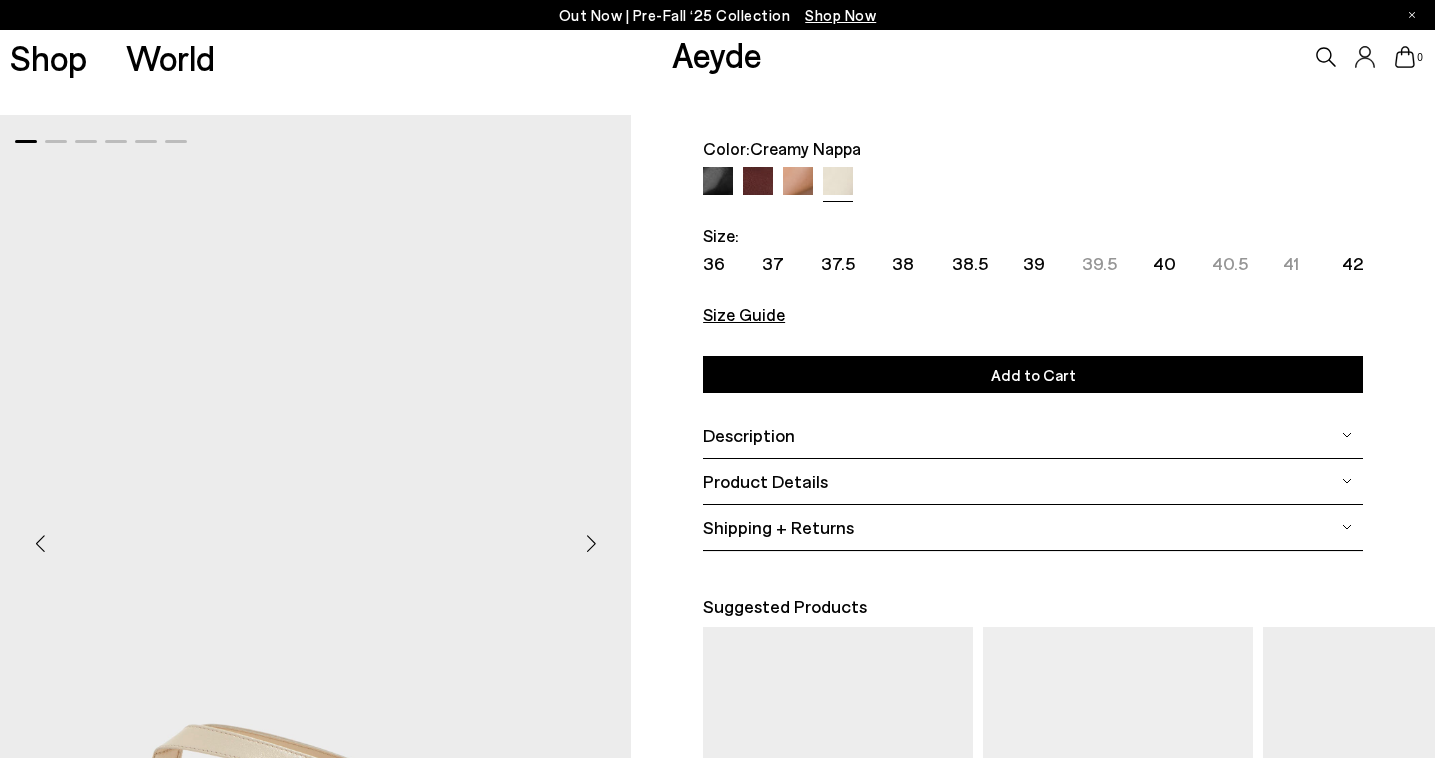 click at bounding box center (591, 544) 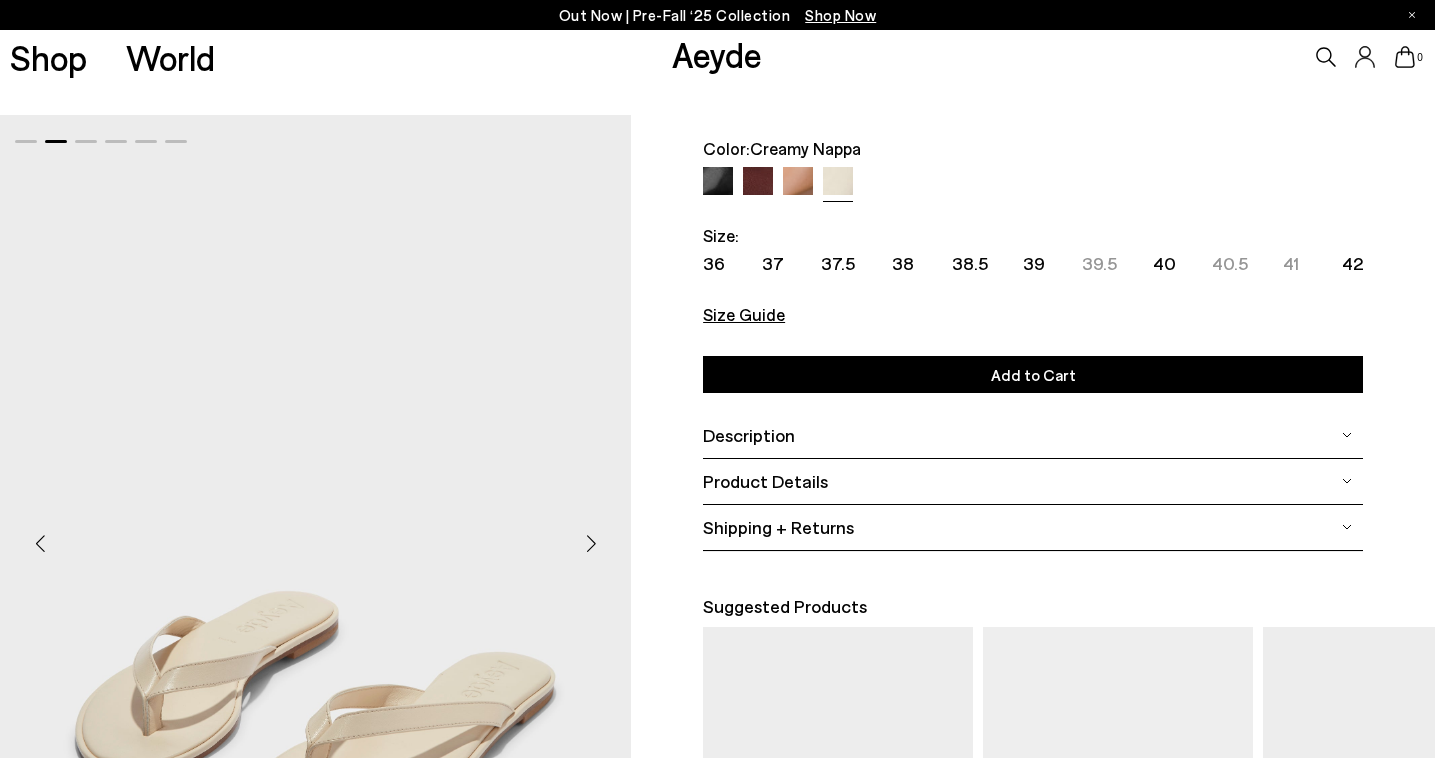 click at bounding box center [758, 182] 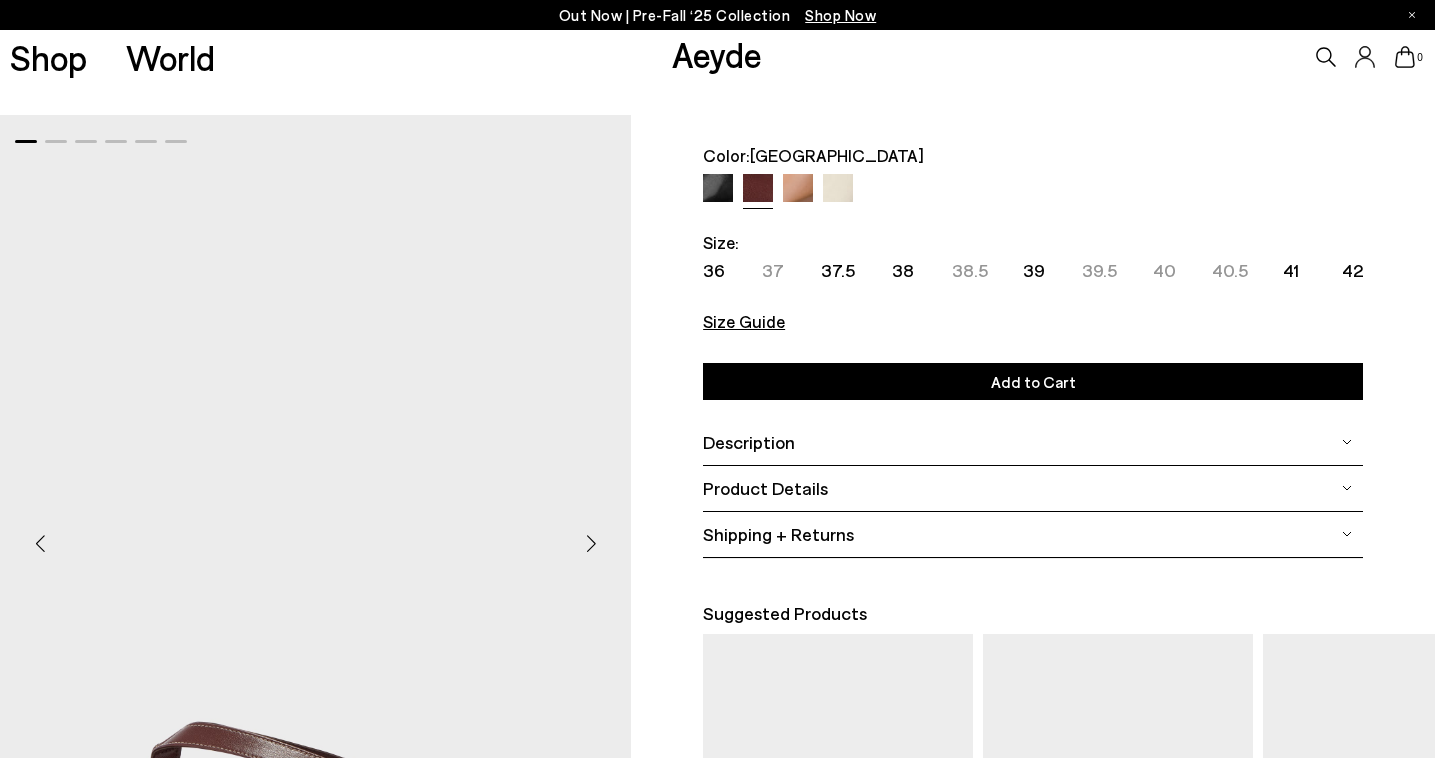 scroll, scrollTop: 0, scrollLeft: 1, axis: horizontal 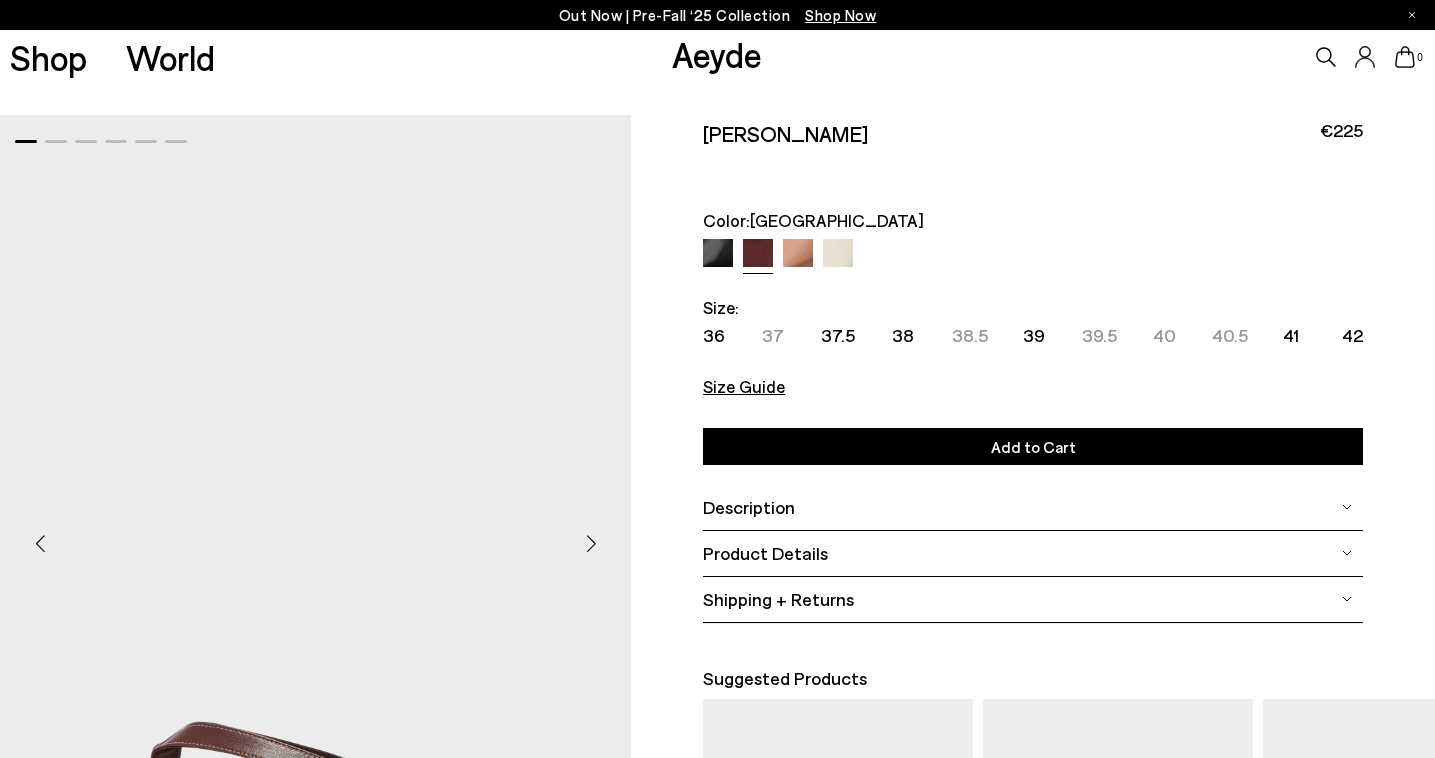 click at bounding box center (718, 254) 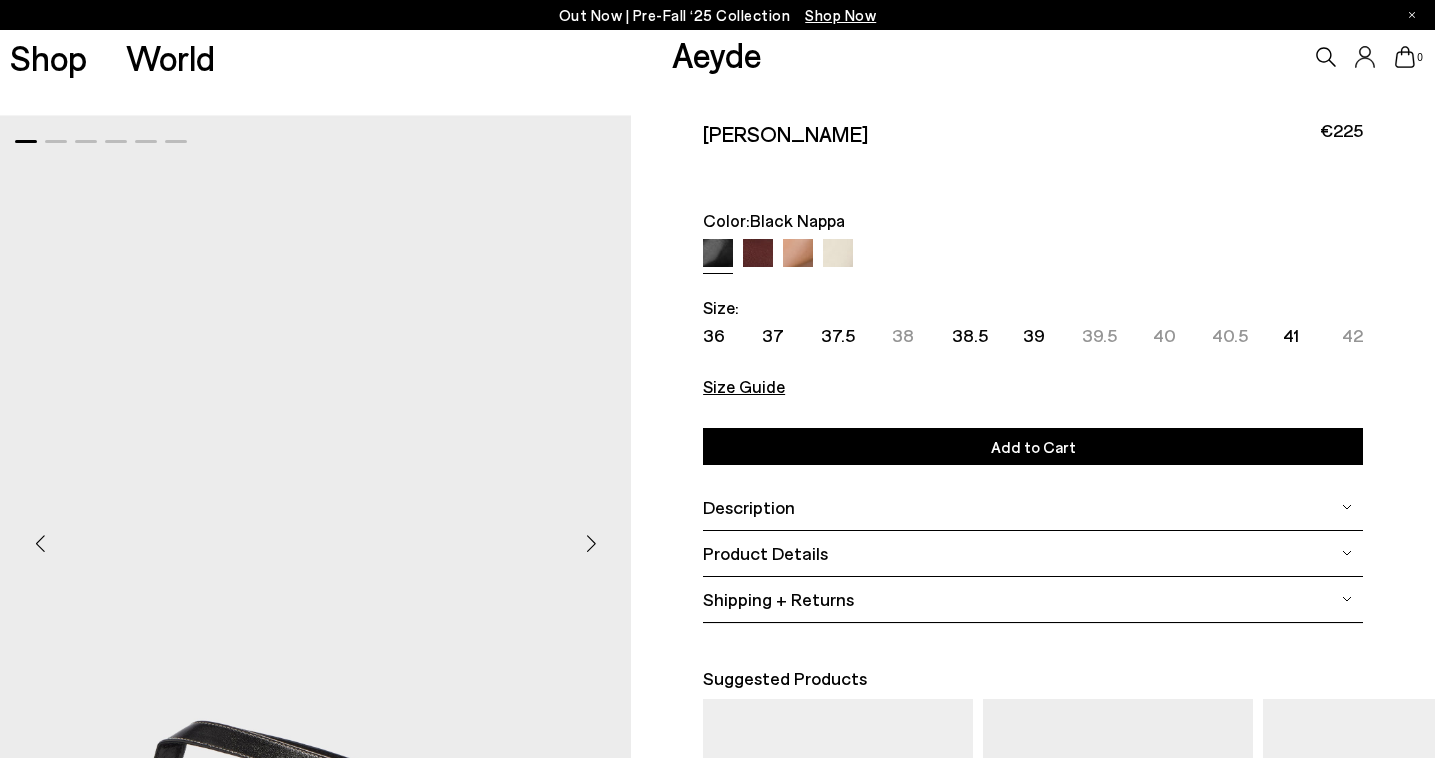 scroll, scrollTop: 0, scrollLeft: 0, axis: both 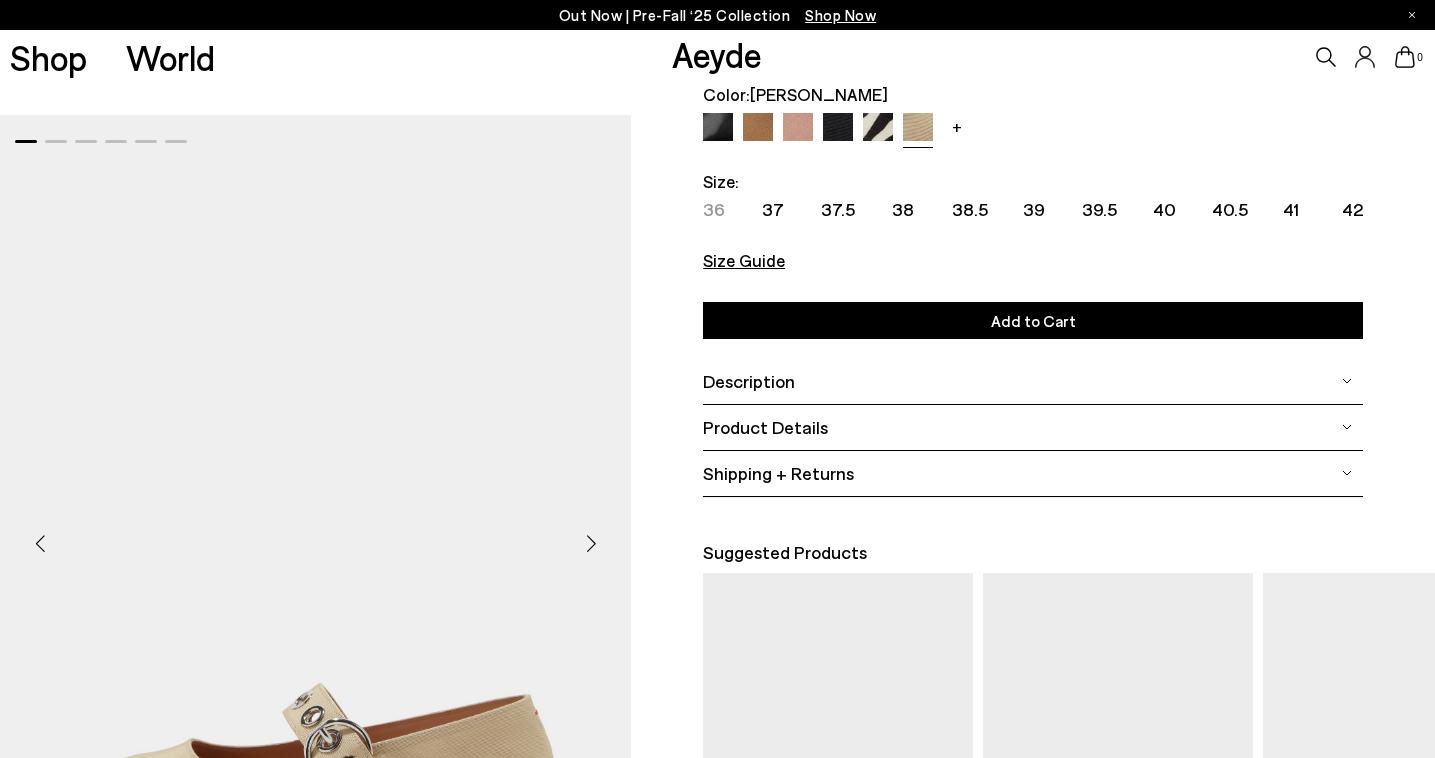 click at bounding box center [591, 544] 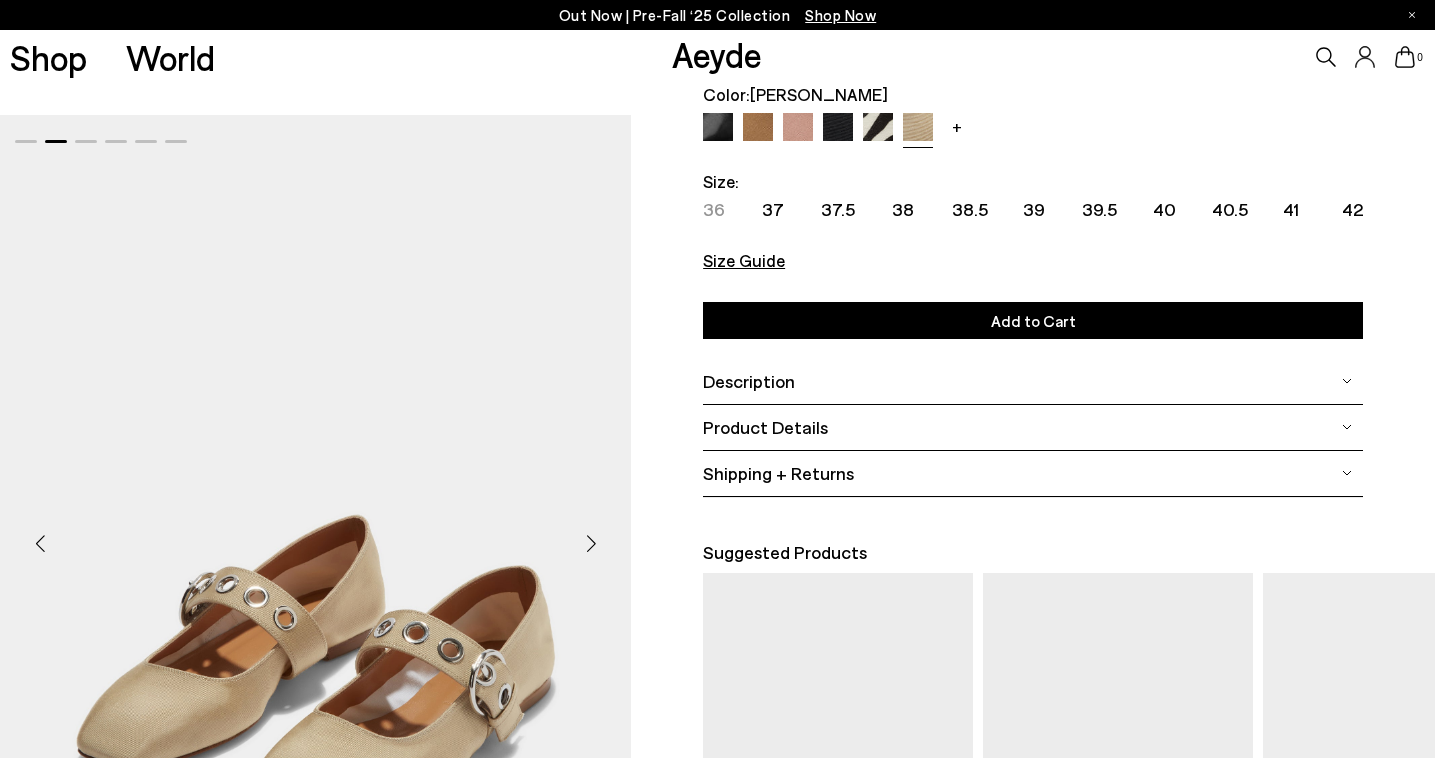 click at bounding box center [591, 544] 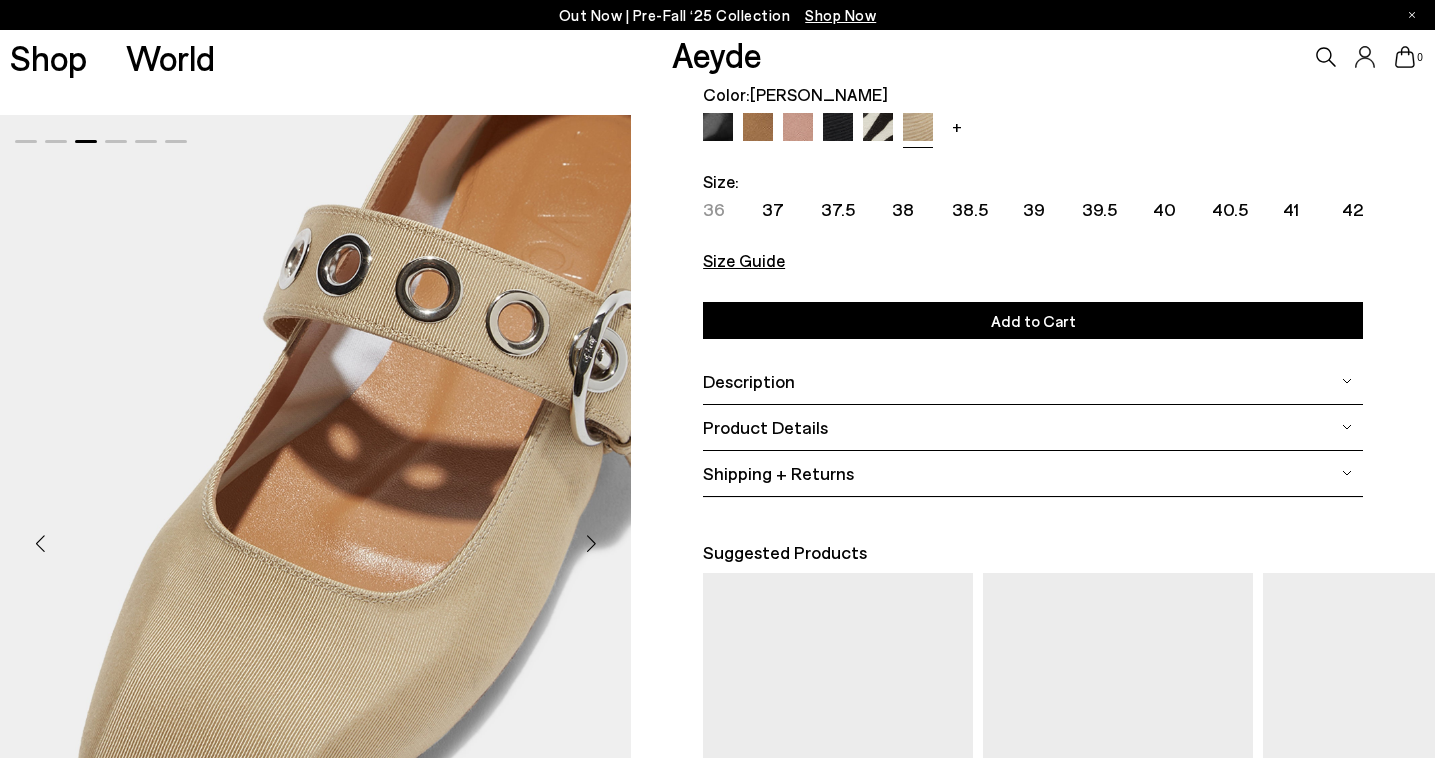 click at bounding box center [591, 544] 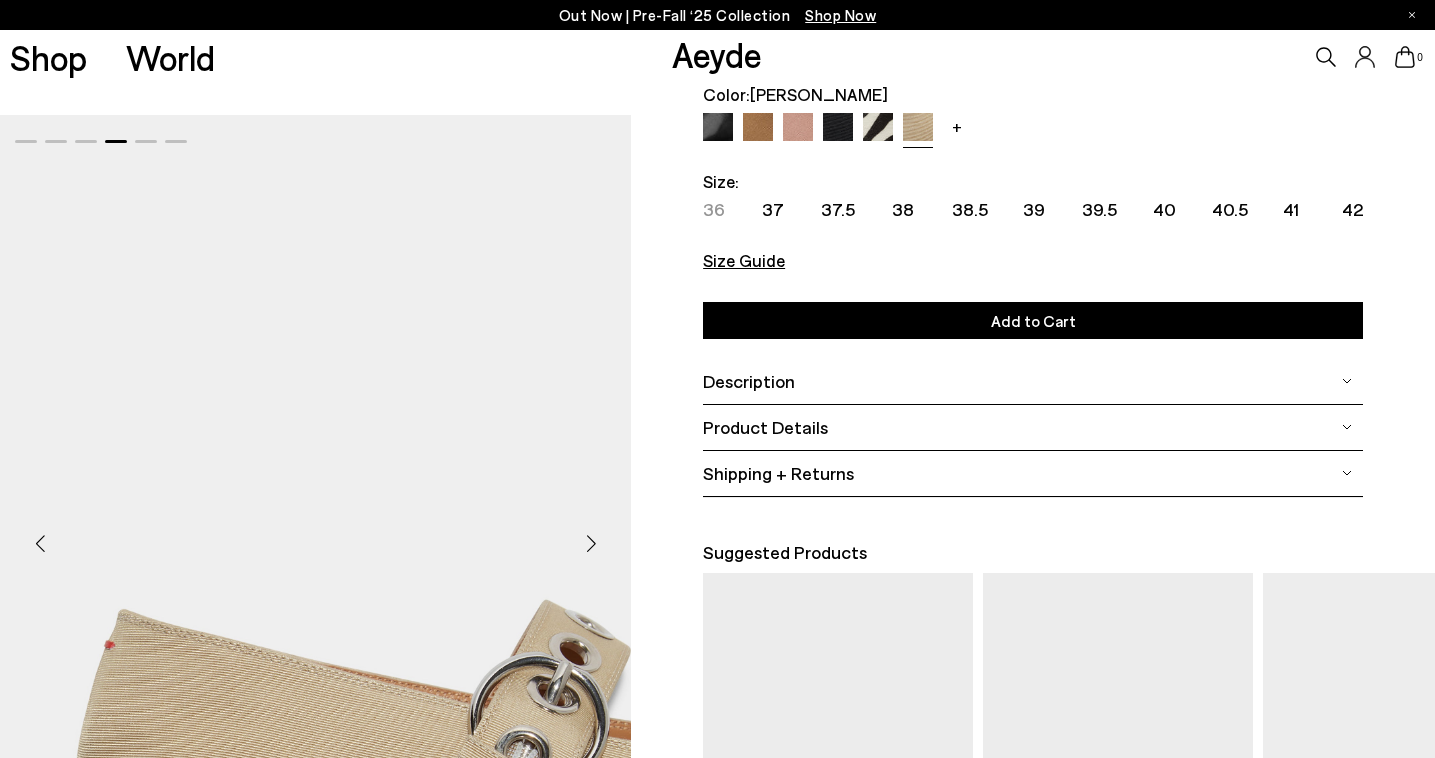 click at bounding box center [591, 544] 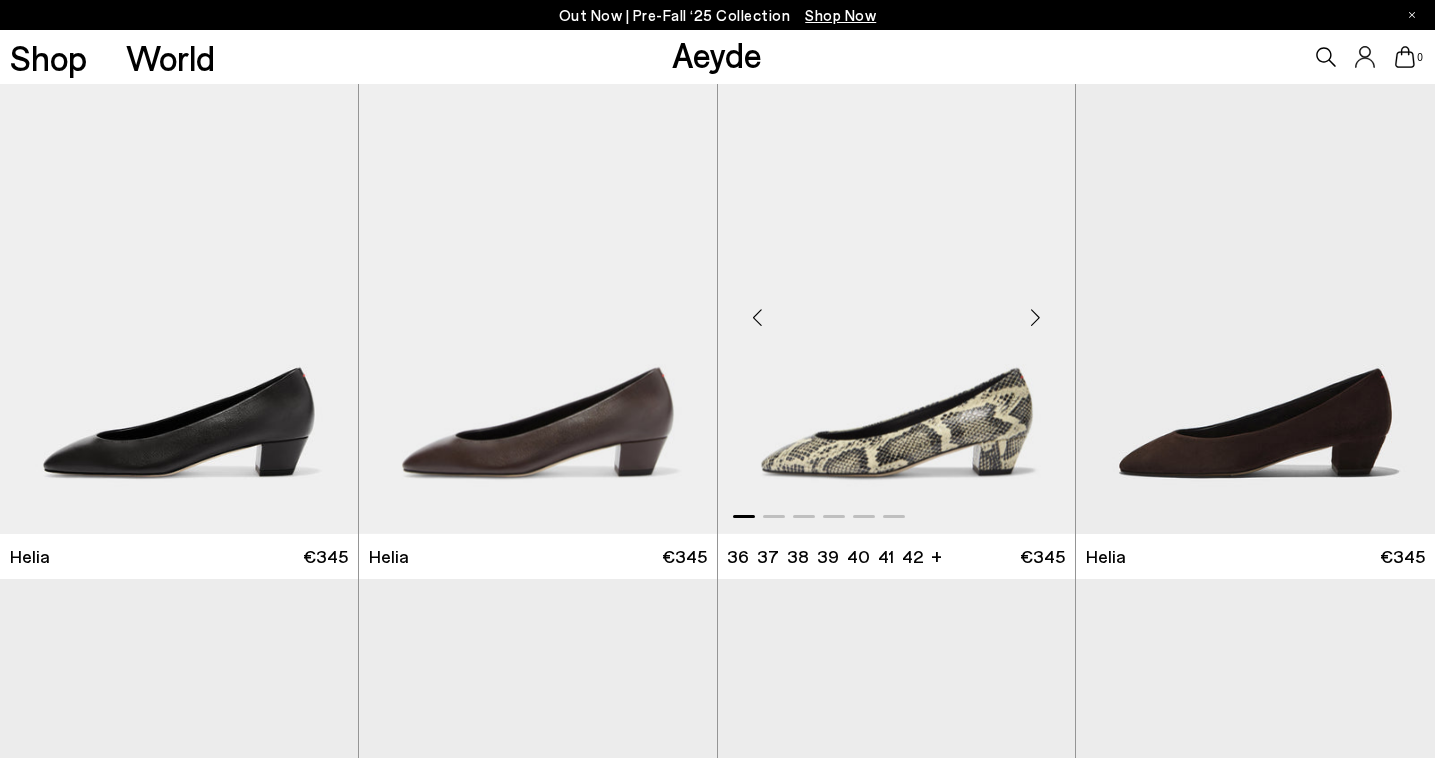 scroll, scrollTop: 0, scrollLeft: 0, axis: both 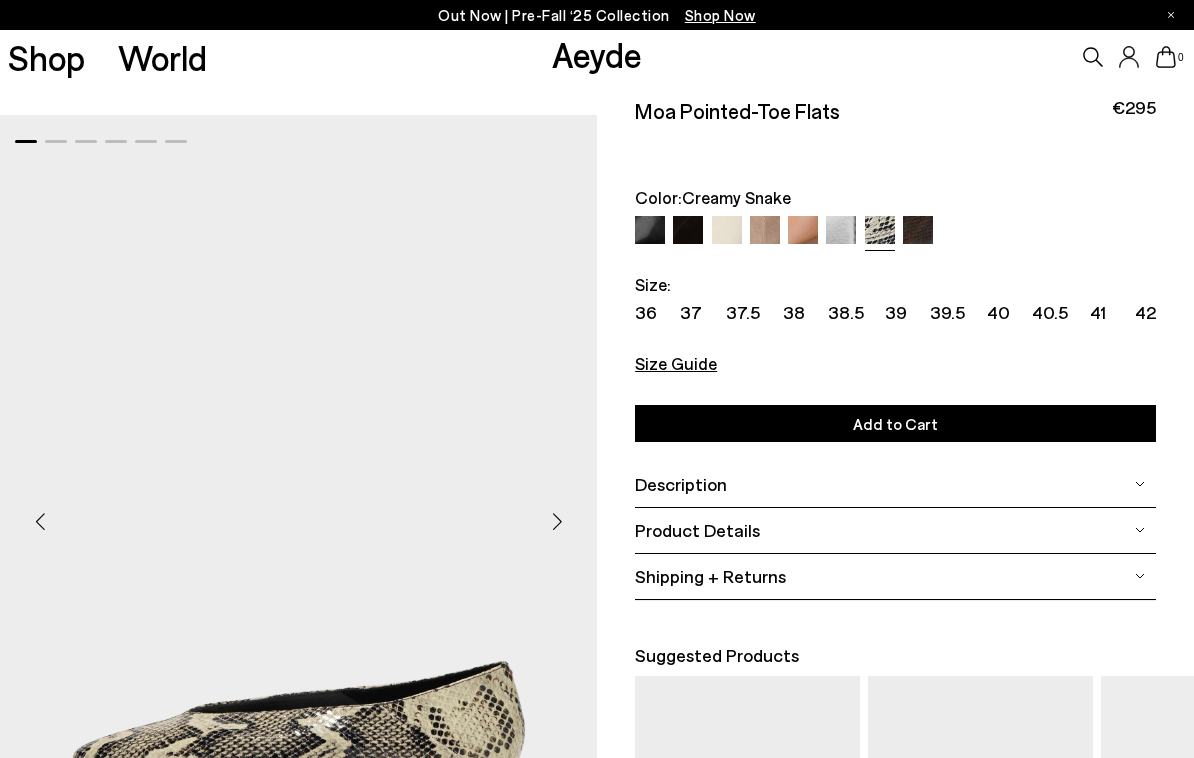 click at bounding box center (557, 521) 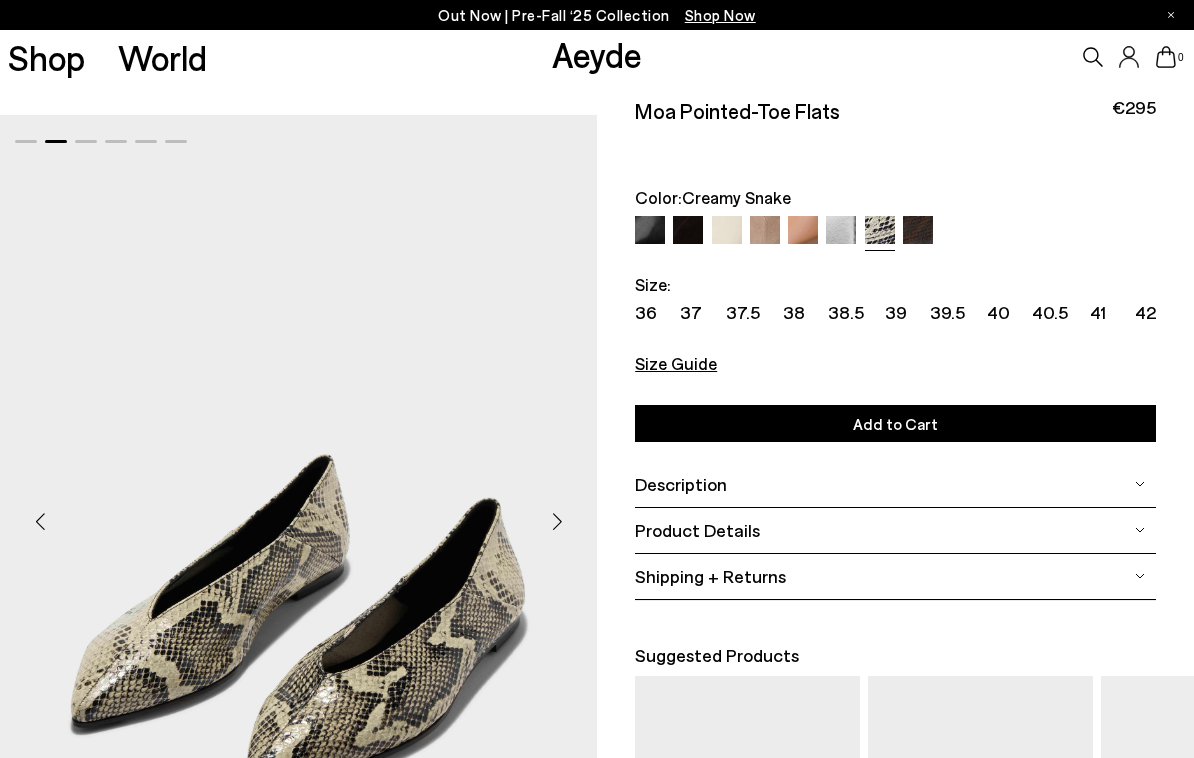 click at bounding box center (557, 521) 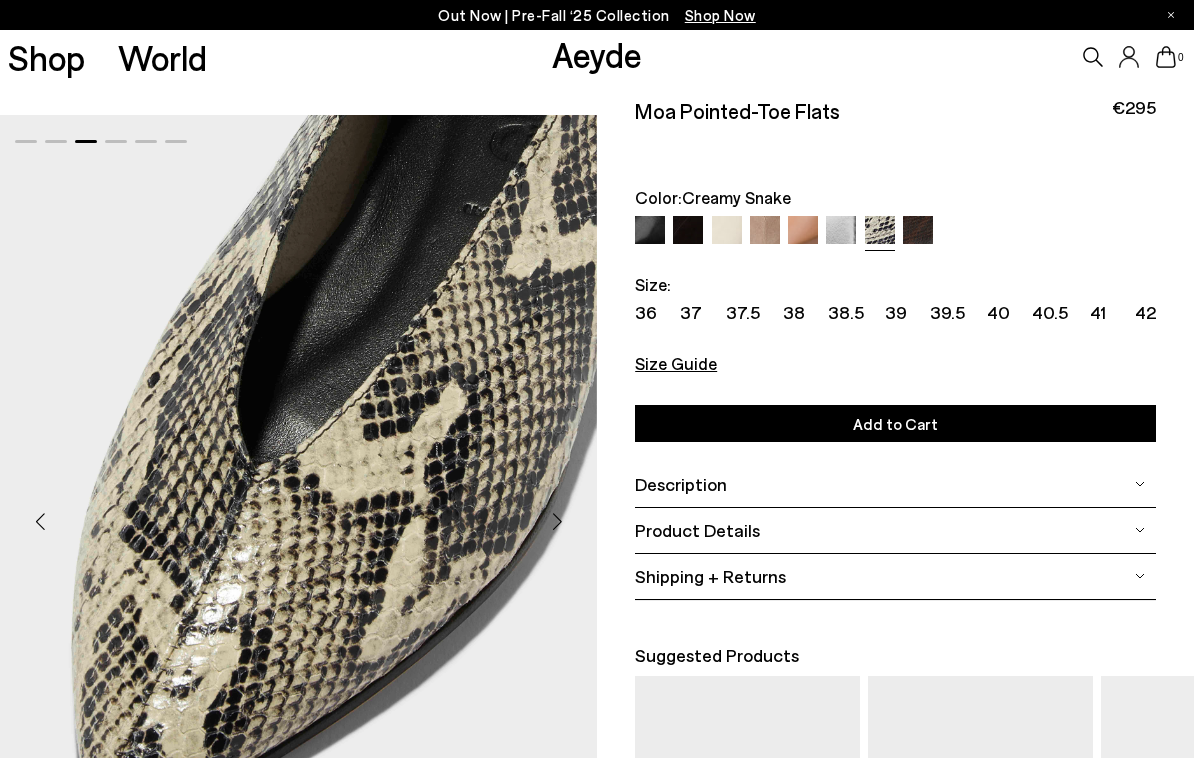 click at bounding box center (557, 521) 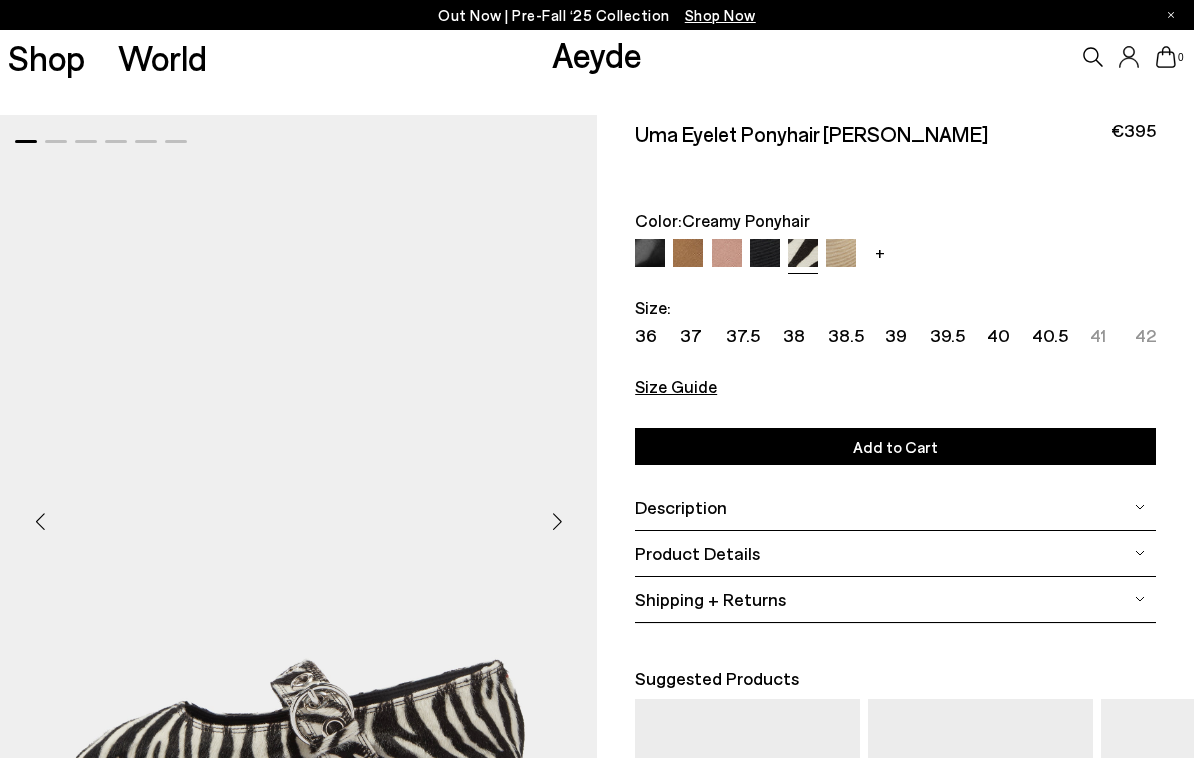 scroll, scrollTop: 0, scrollLeft: 0, axis: both 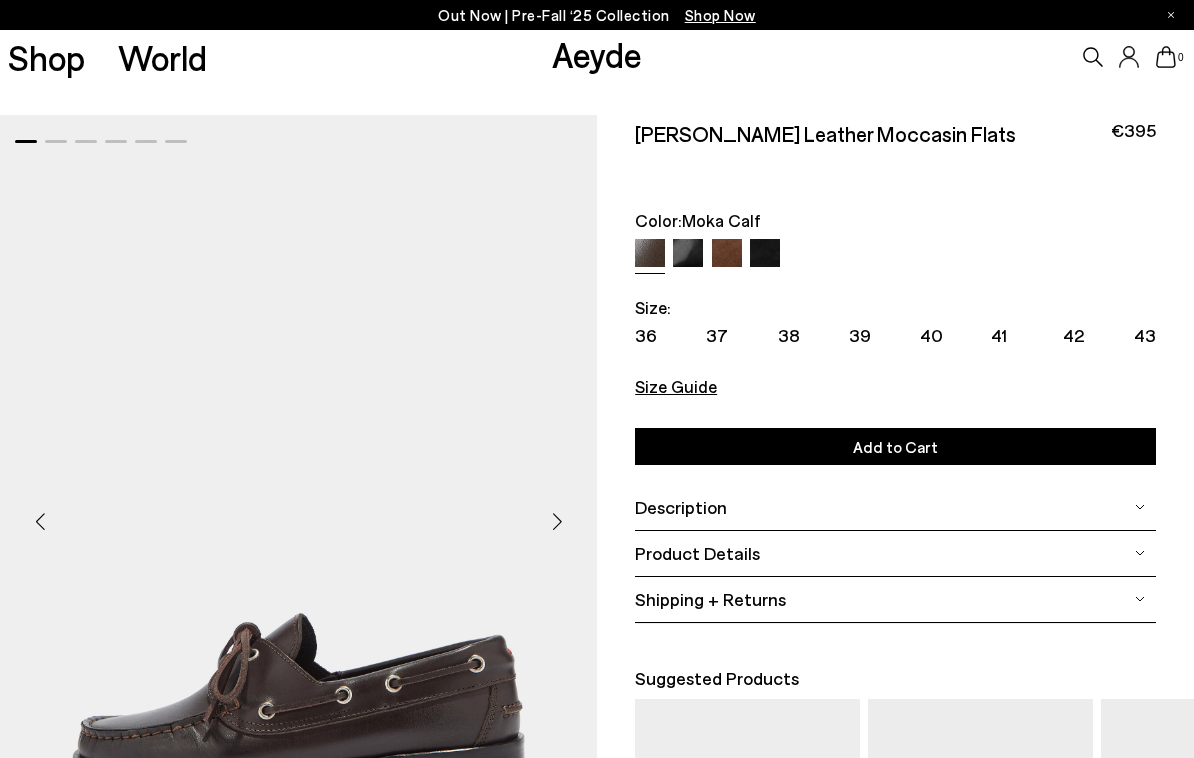 click at bounding box center (557, 521) 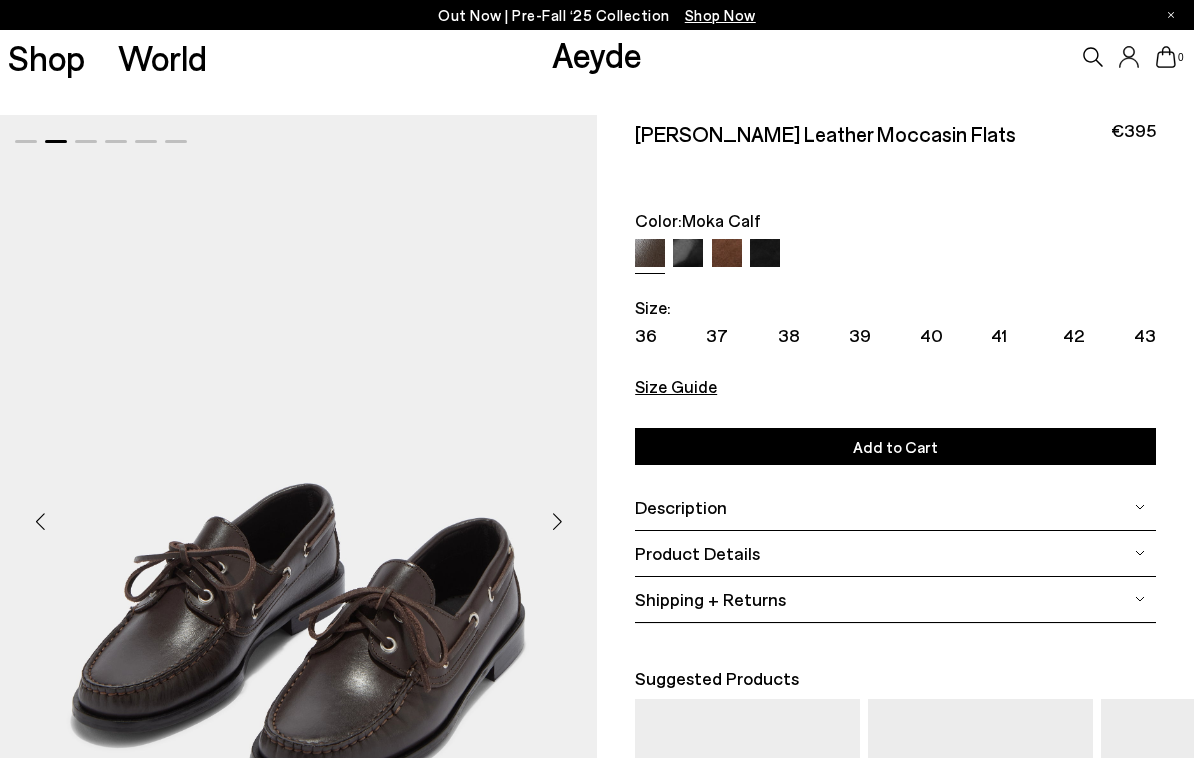 click at bounding box center [557, 521] 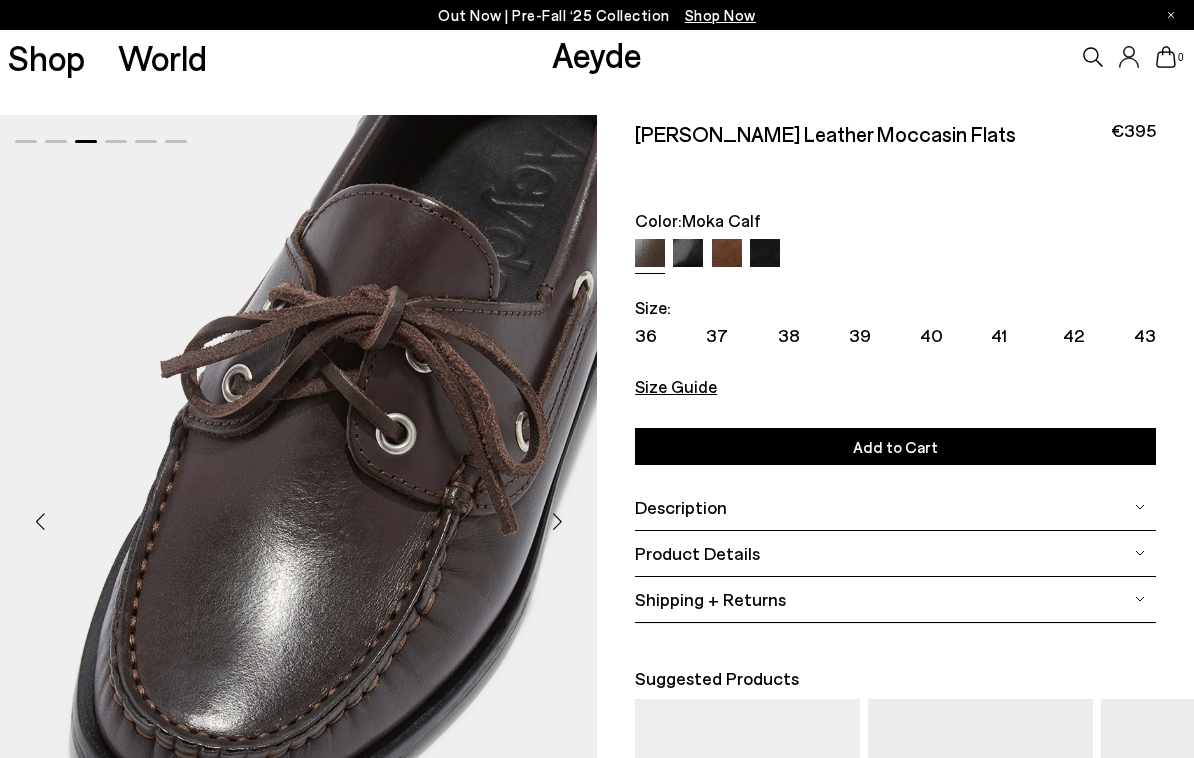 click at bounding box center (557, 521) 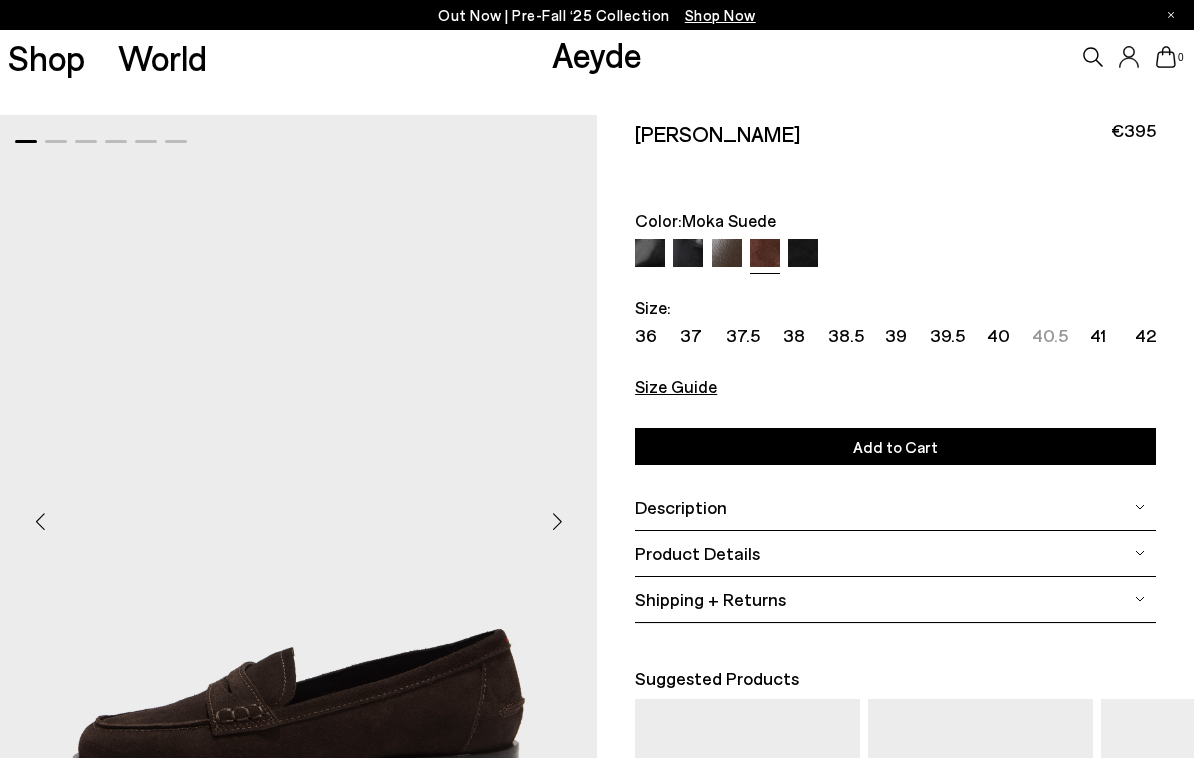 scroll, scrollTop: 0, scrollLeft: 0, axis: both 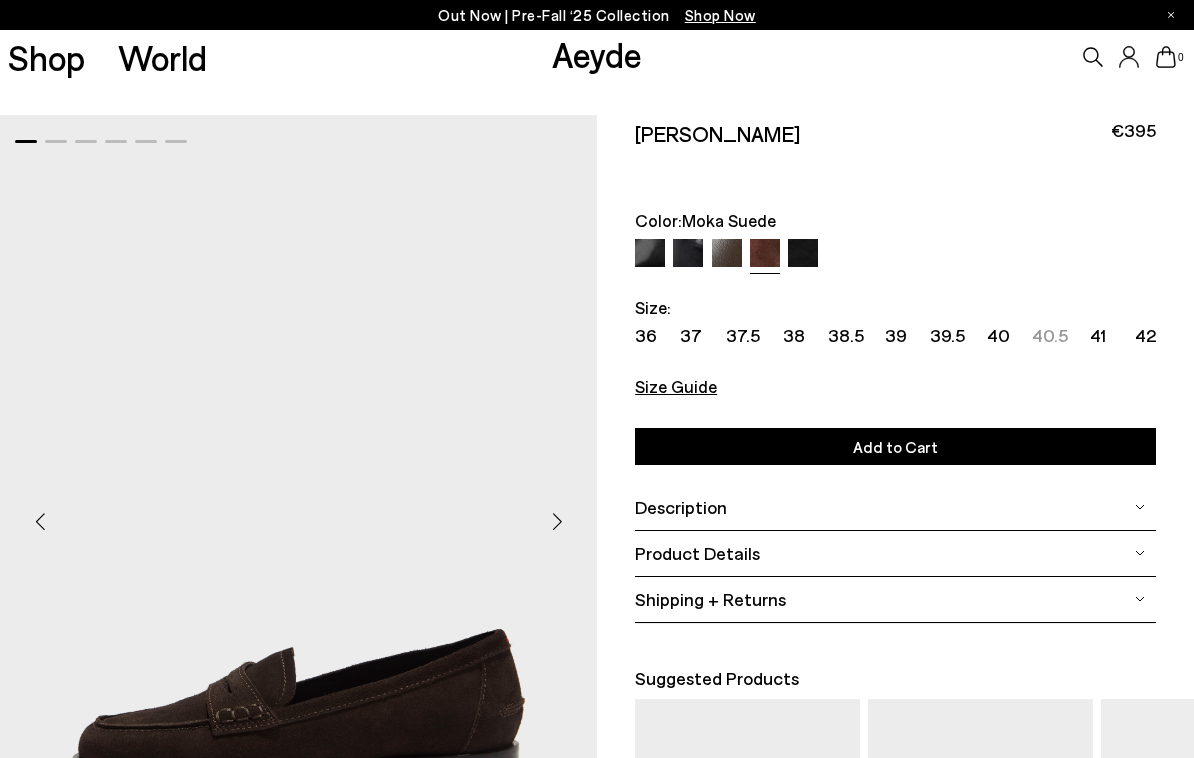 click at bounding box center (557, 521) 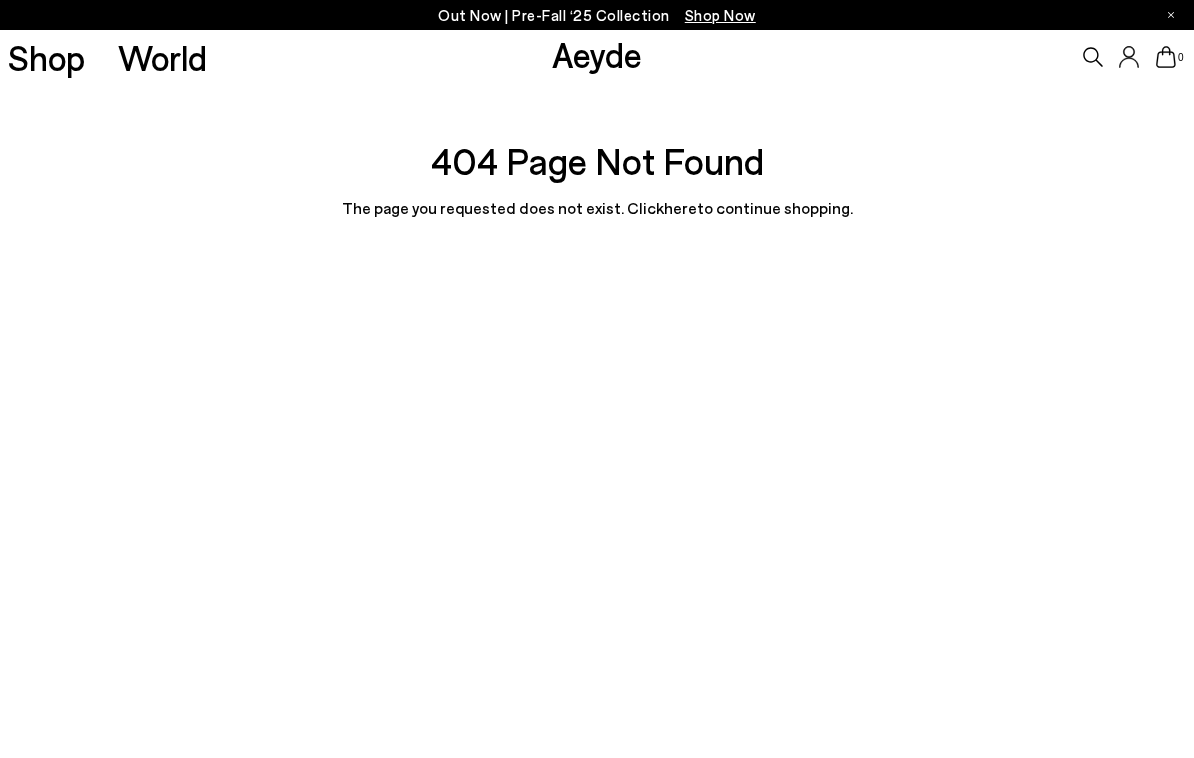 scroll, scrollTop: 0, scrollLeft: 0, axis: both 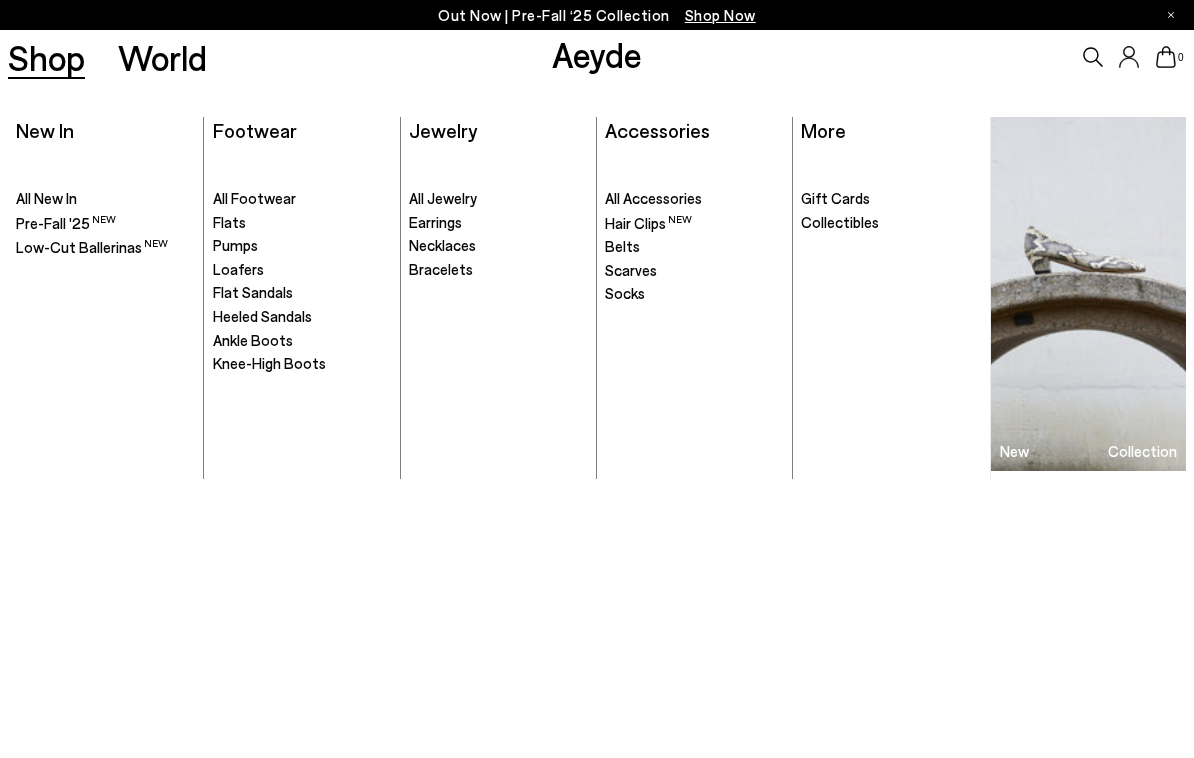 click on "Shop" at bounding box center (46, 57) 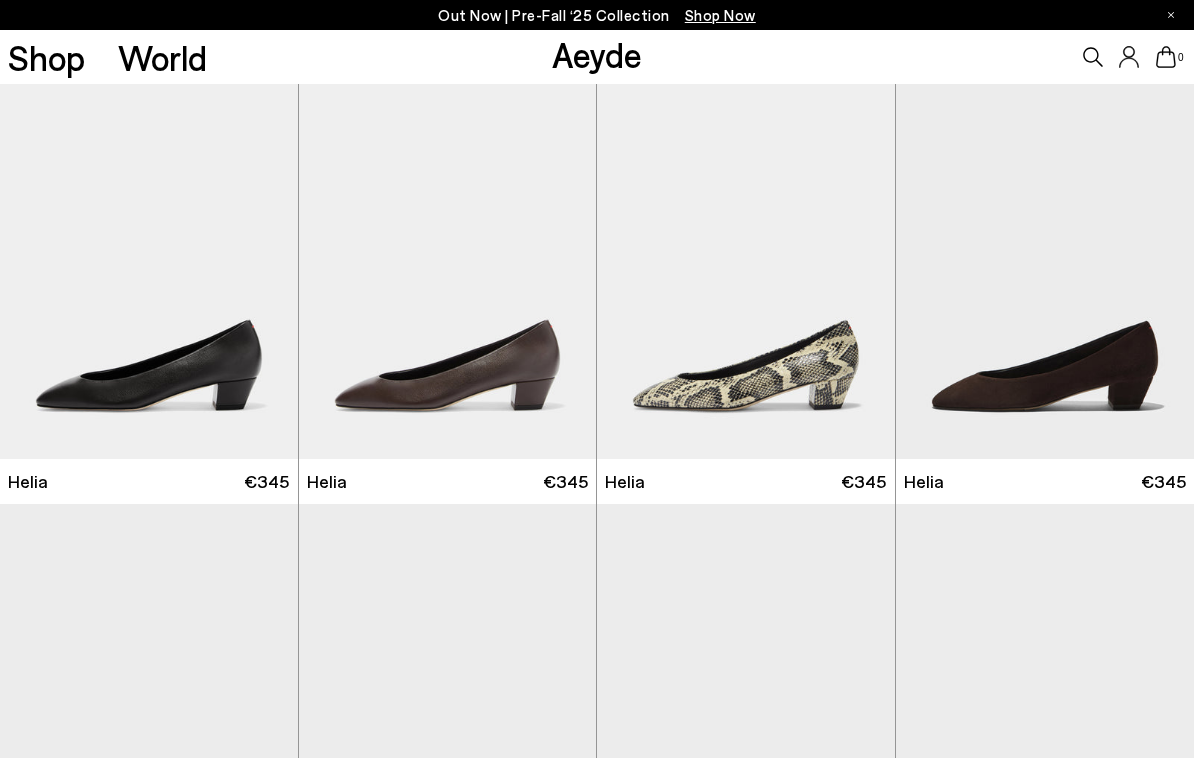 scroll, scrollTop: 0, scrollLeft: 0, axis: both 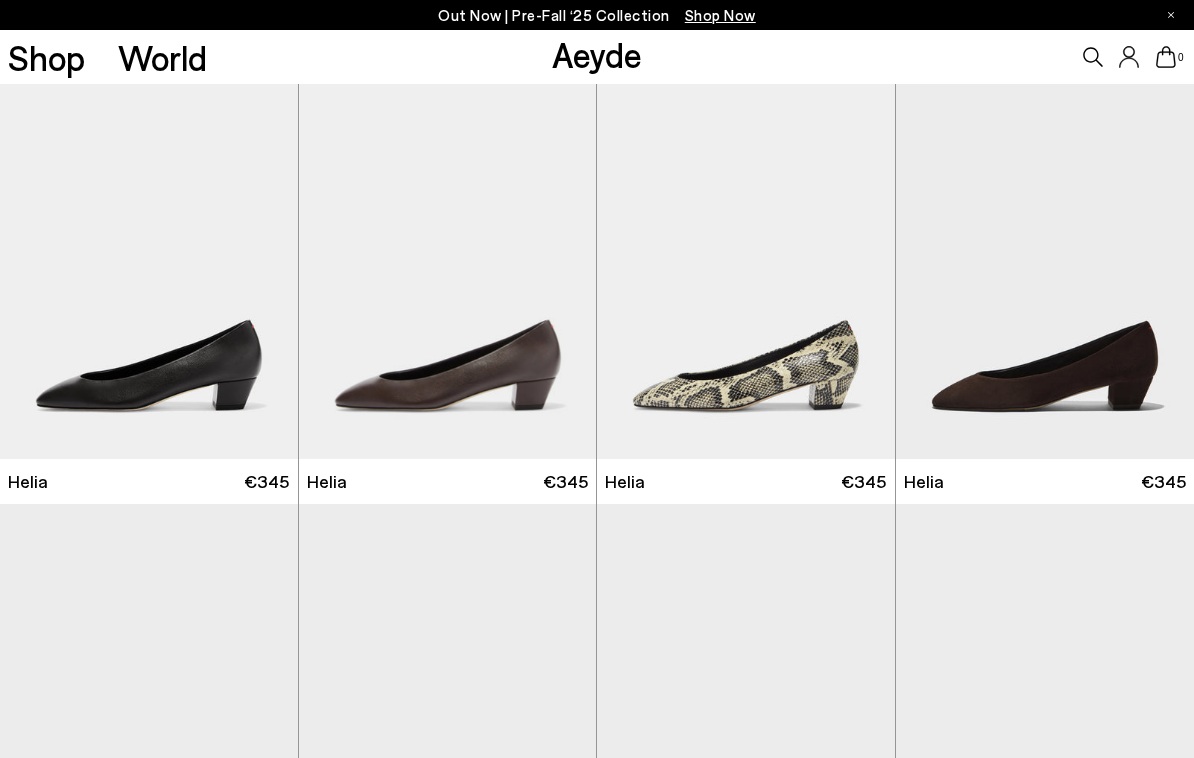 click on "0" at bounding box center (995, 57) 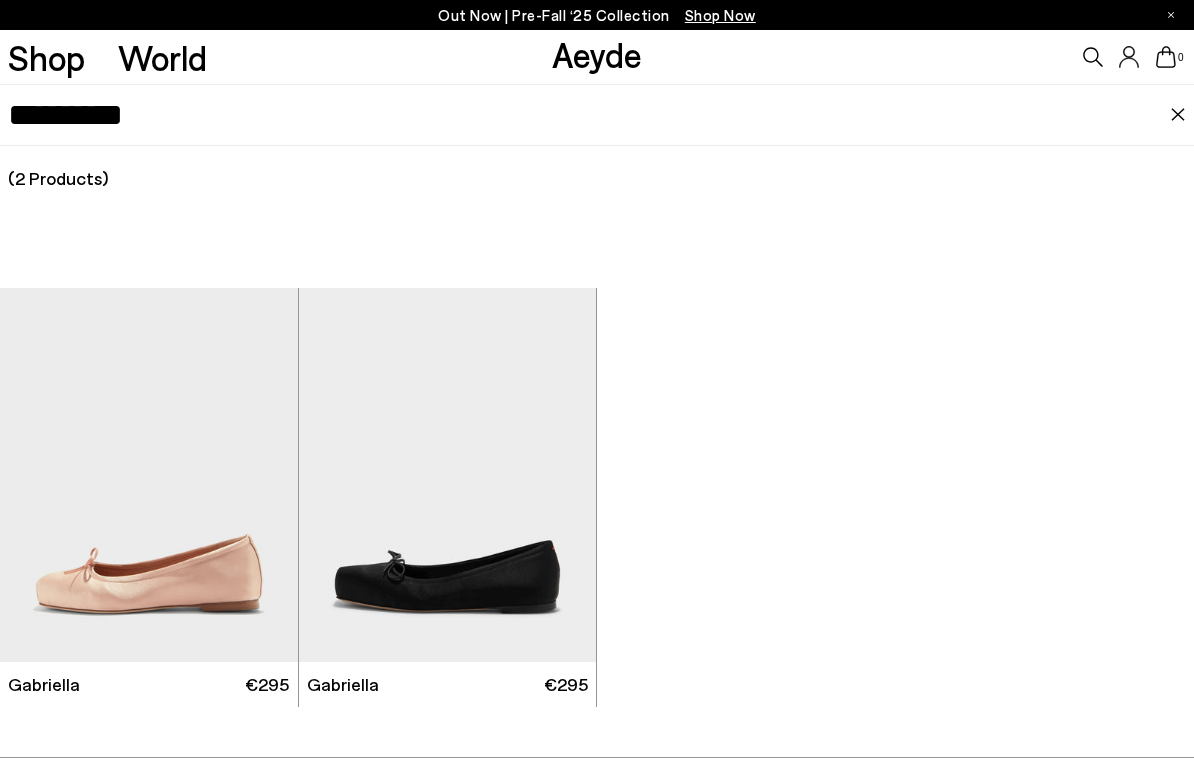 type on "*********" 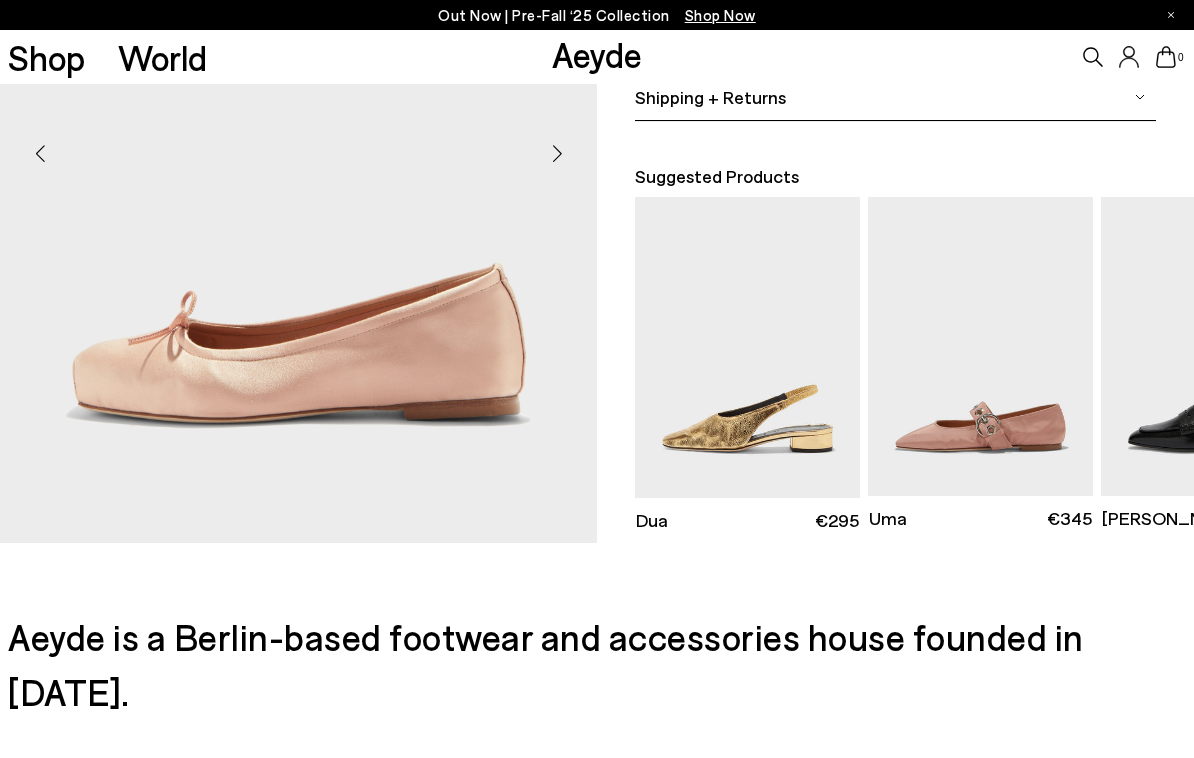 scroll, scrollTop: 453, scrollLeft: 0, axis: vertical 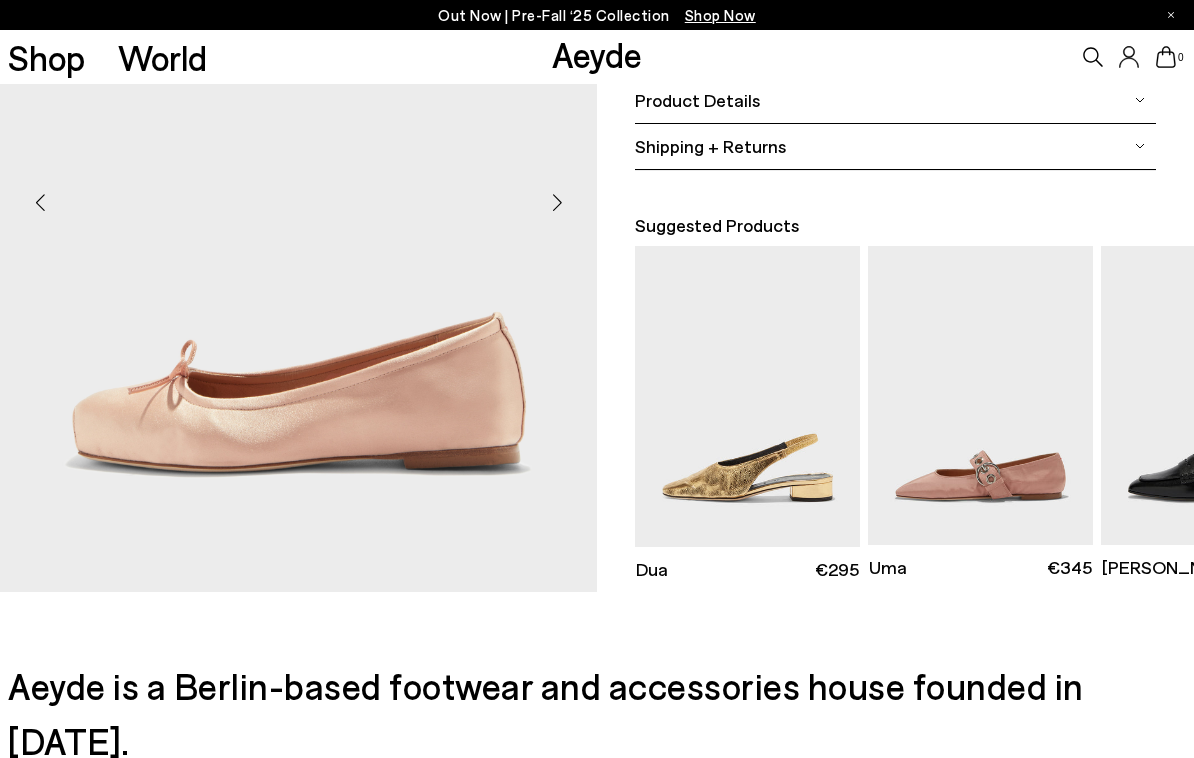 click at bounding box center [557, 202] 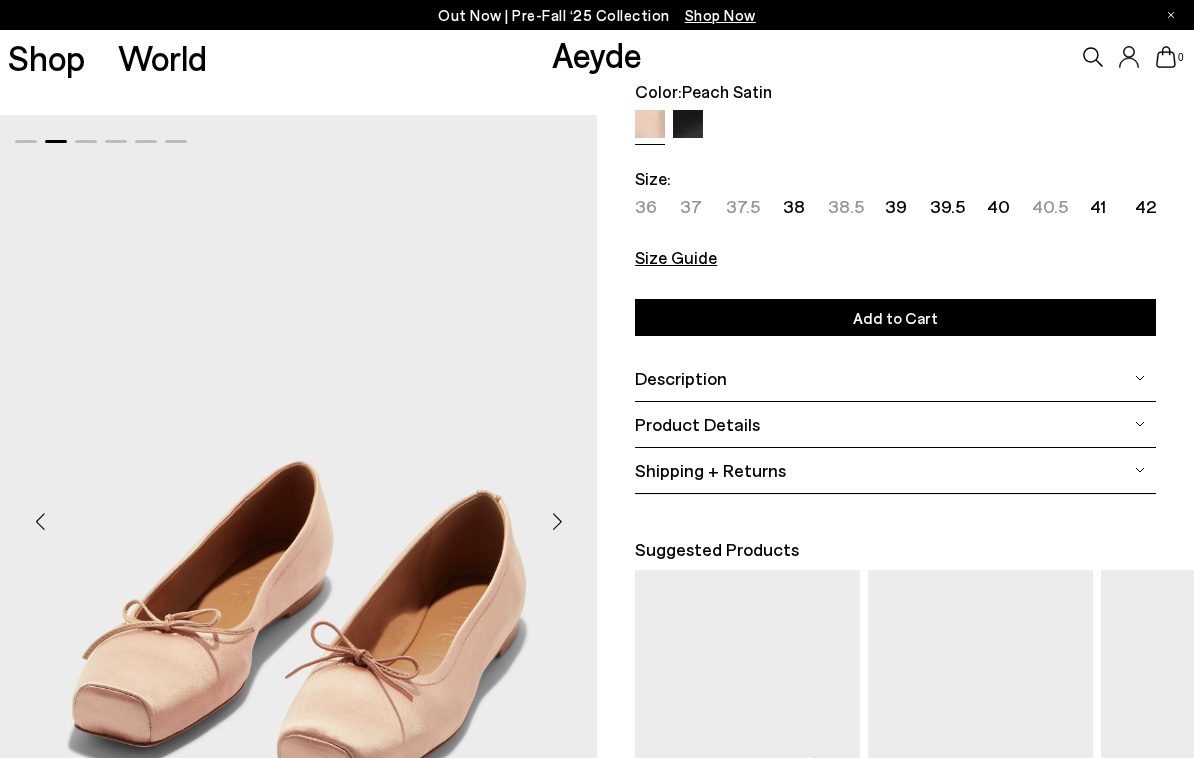 scroll, scrollTop: 85, scrollLeft: 2, axis: both 